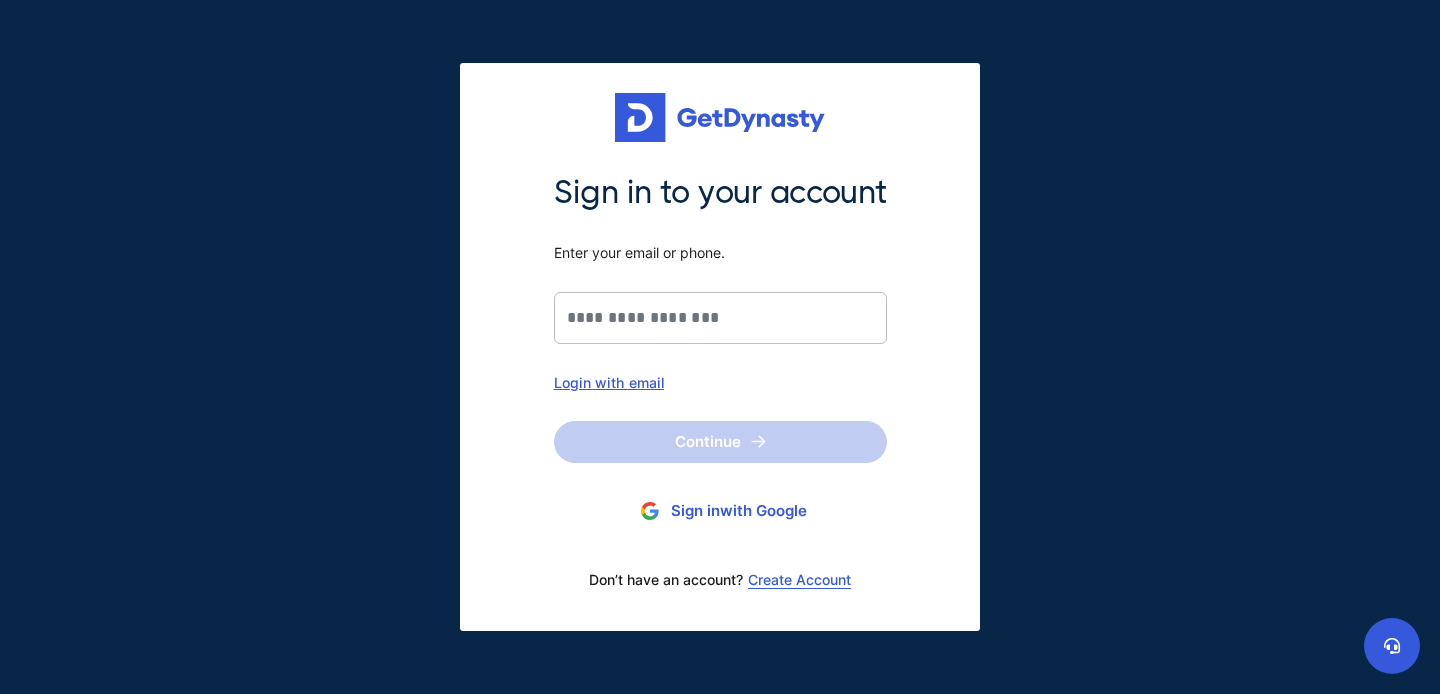 scroll, scrollTop: 0, scrollLeft: 0, axis: both 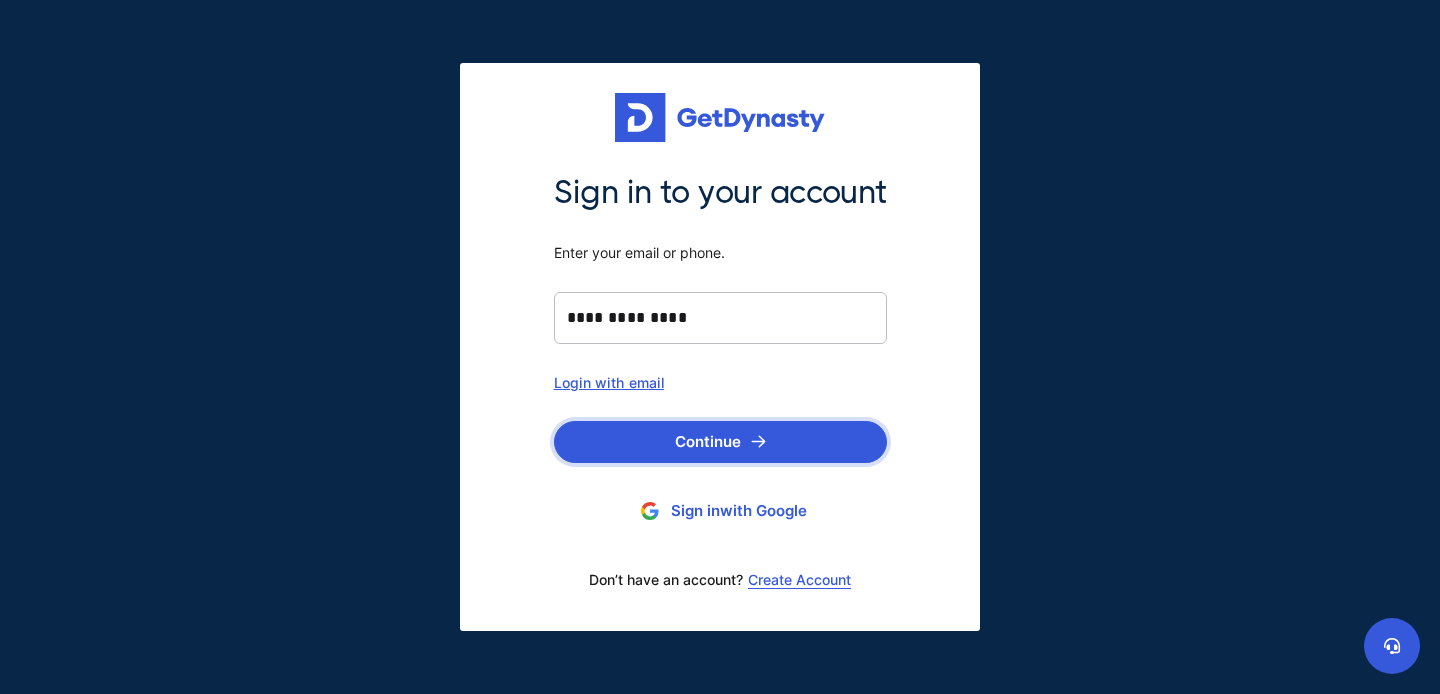 type on "**********" 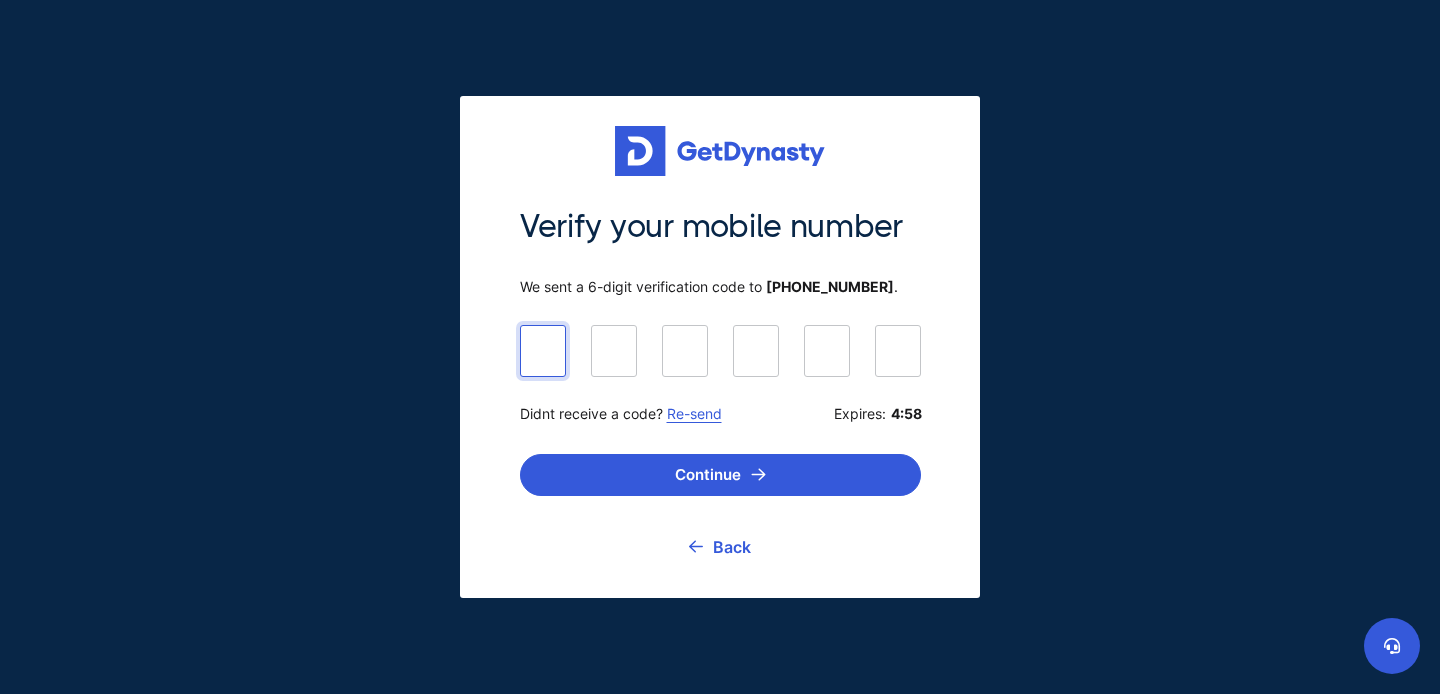 click at bounding box center (720, 350) 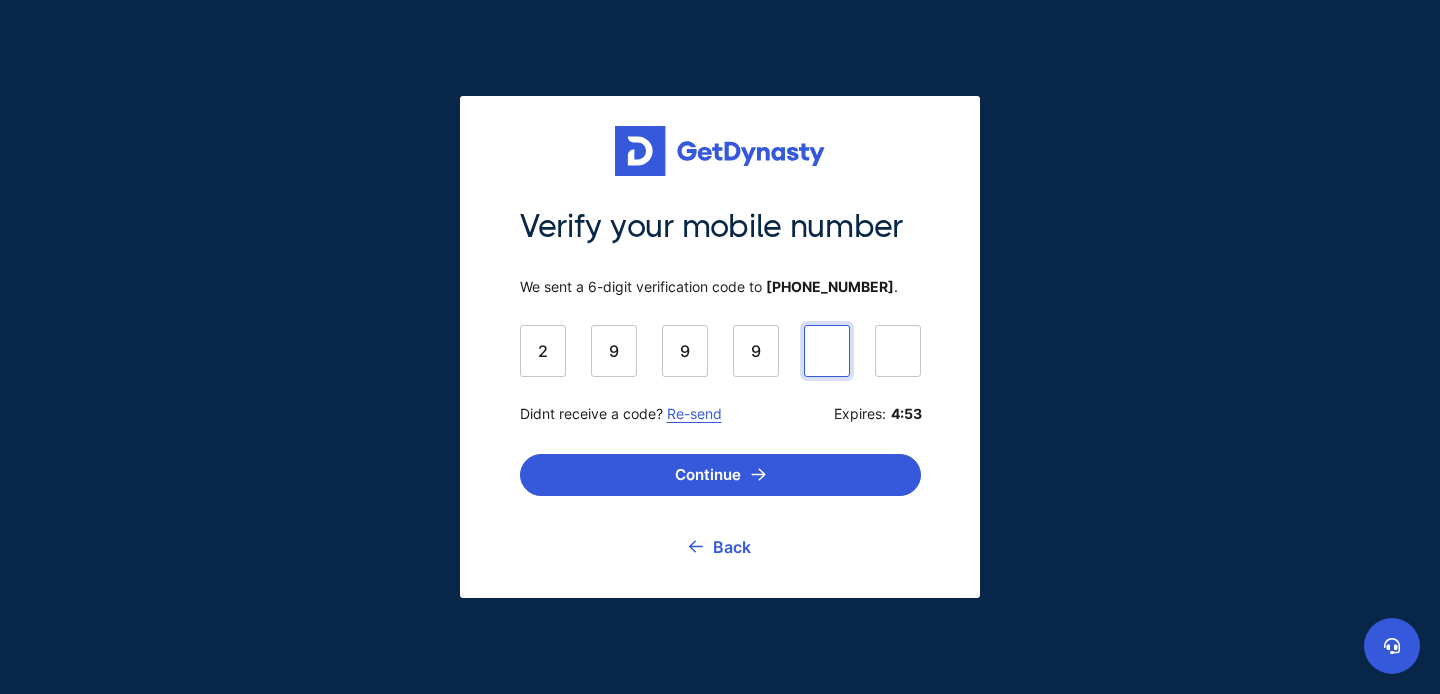 type on "******" 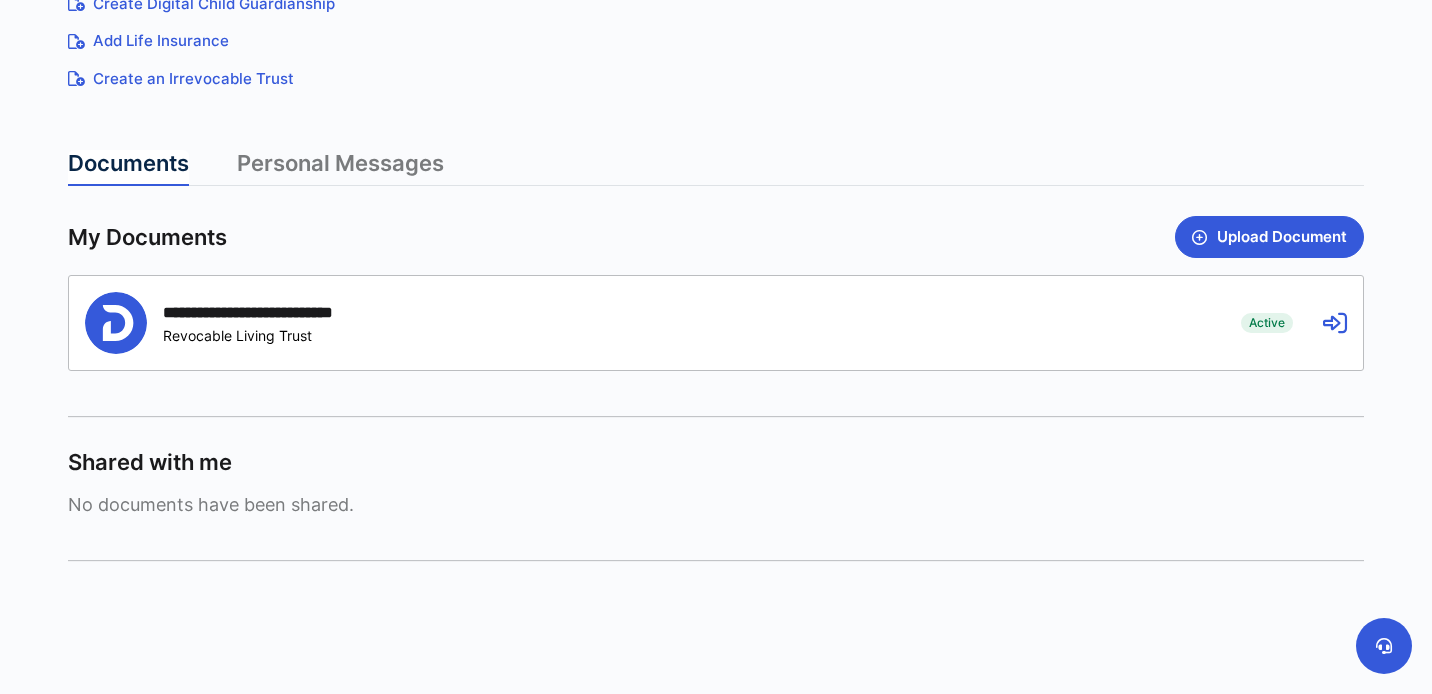 scroll, scrollTop: 458, scrollLeft: 0, axis: vertical 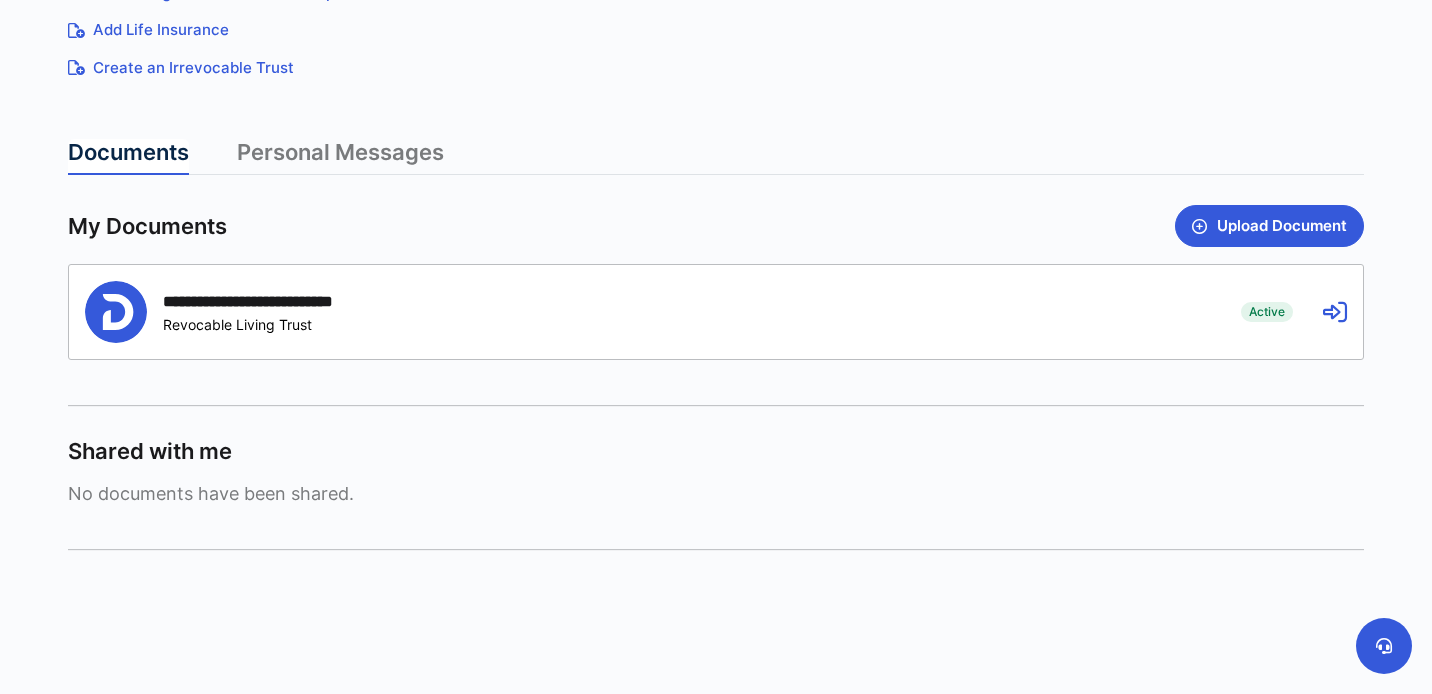 click on "**********" at bounding box center (648, 312) 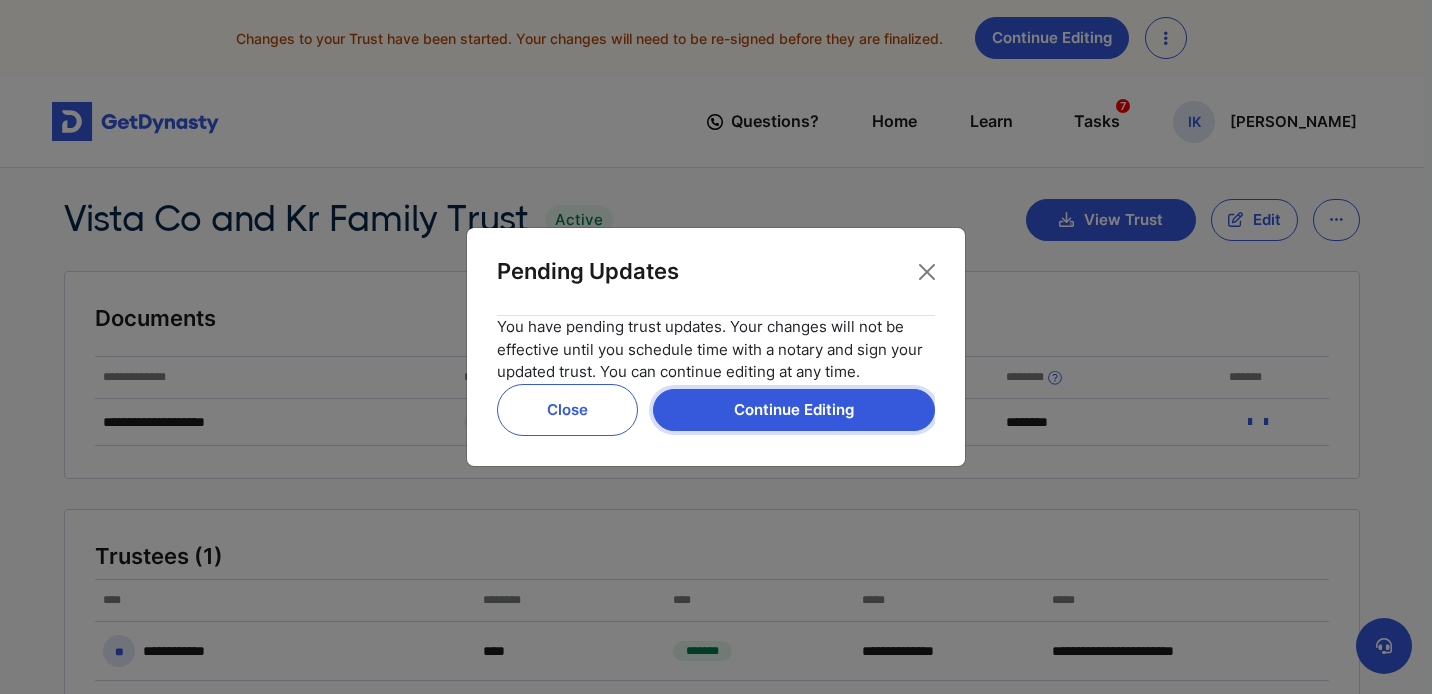 click on "Continue Editing" at bounding box center [794, 410] 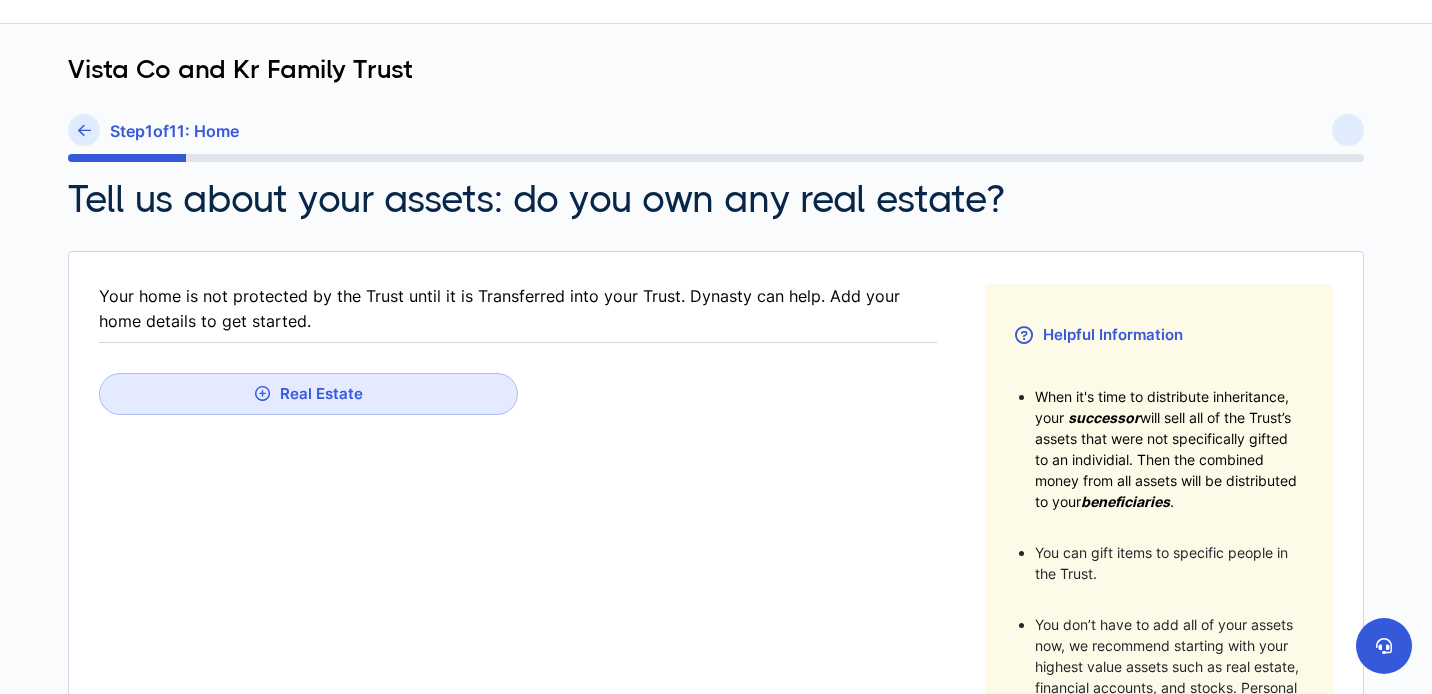 scroll, scrollTop: 0, scrollLeft: 0, axis: both 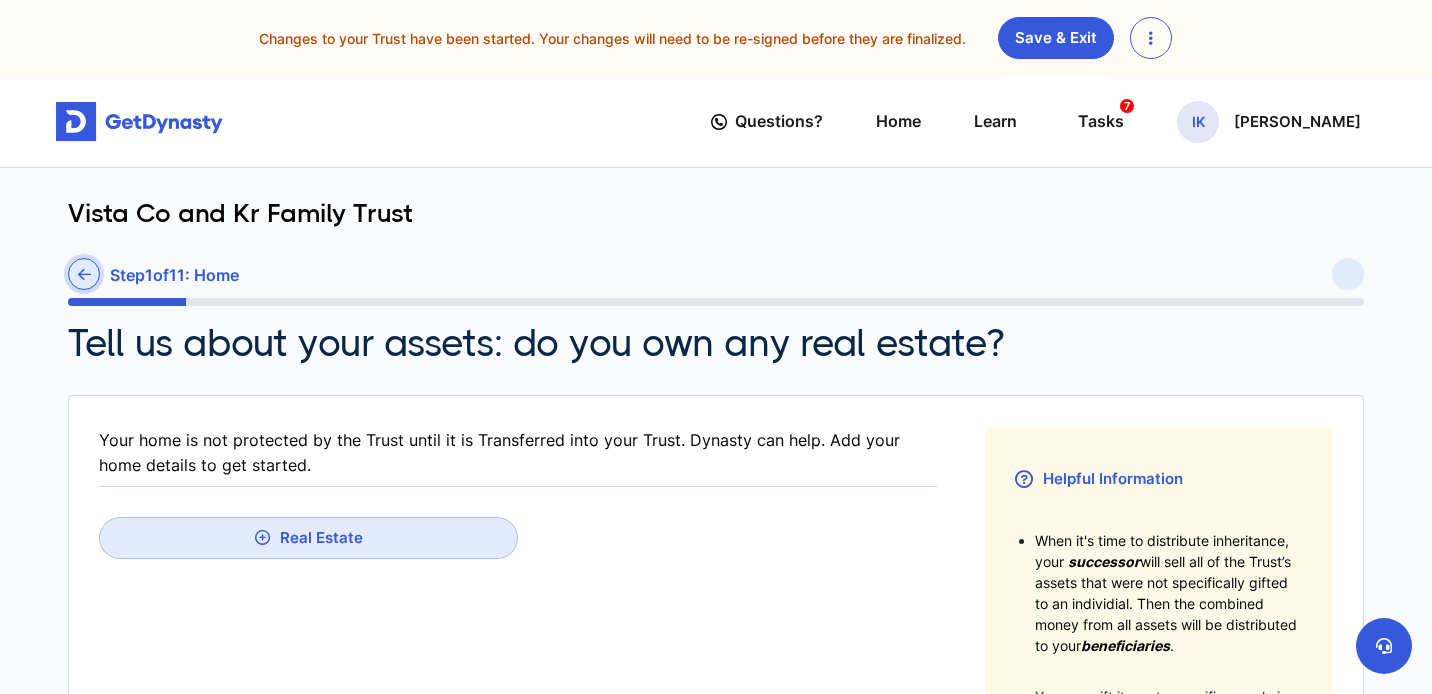 click at bounding box center [84, 274] 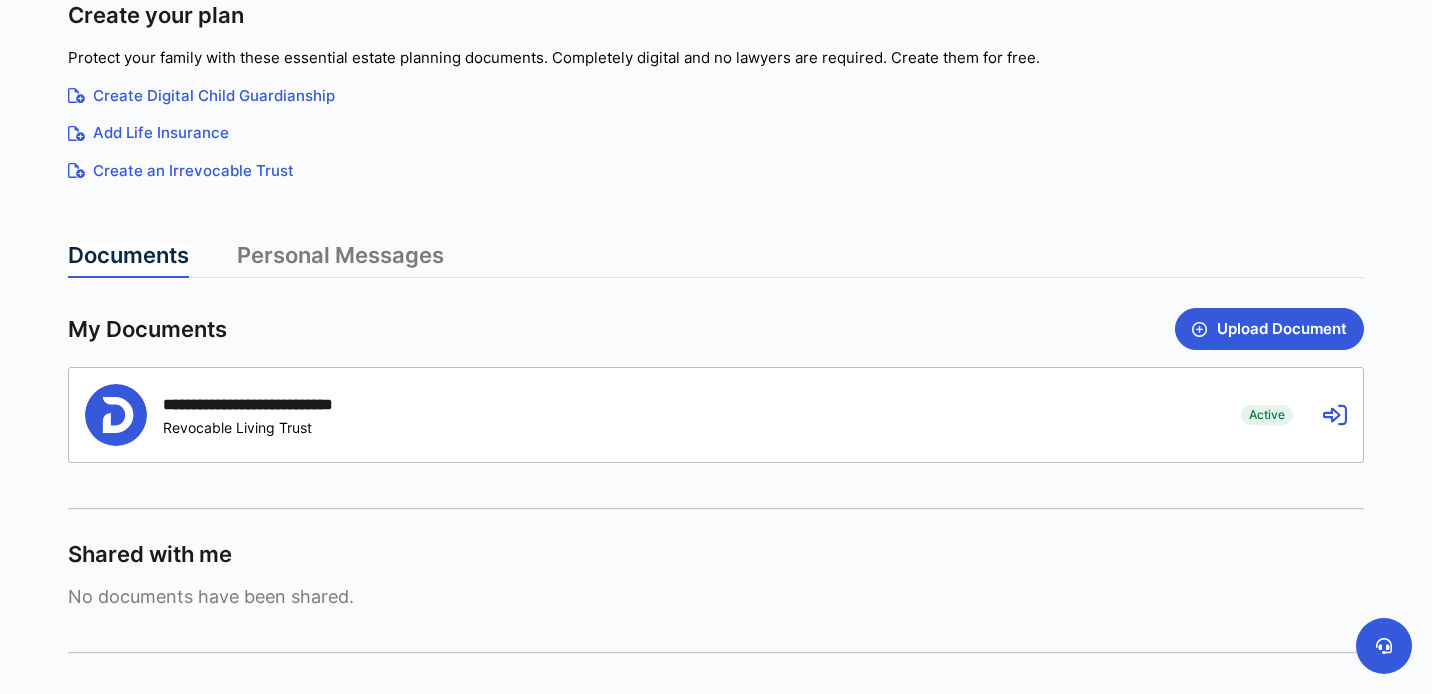 scroll, scrollTop: 355, scrollLeft: 0, axis: vertical 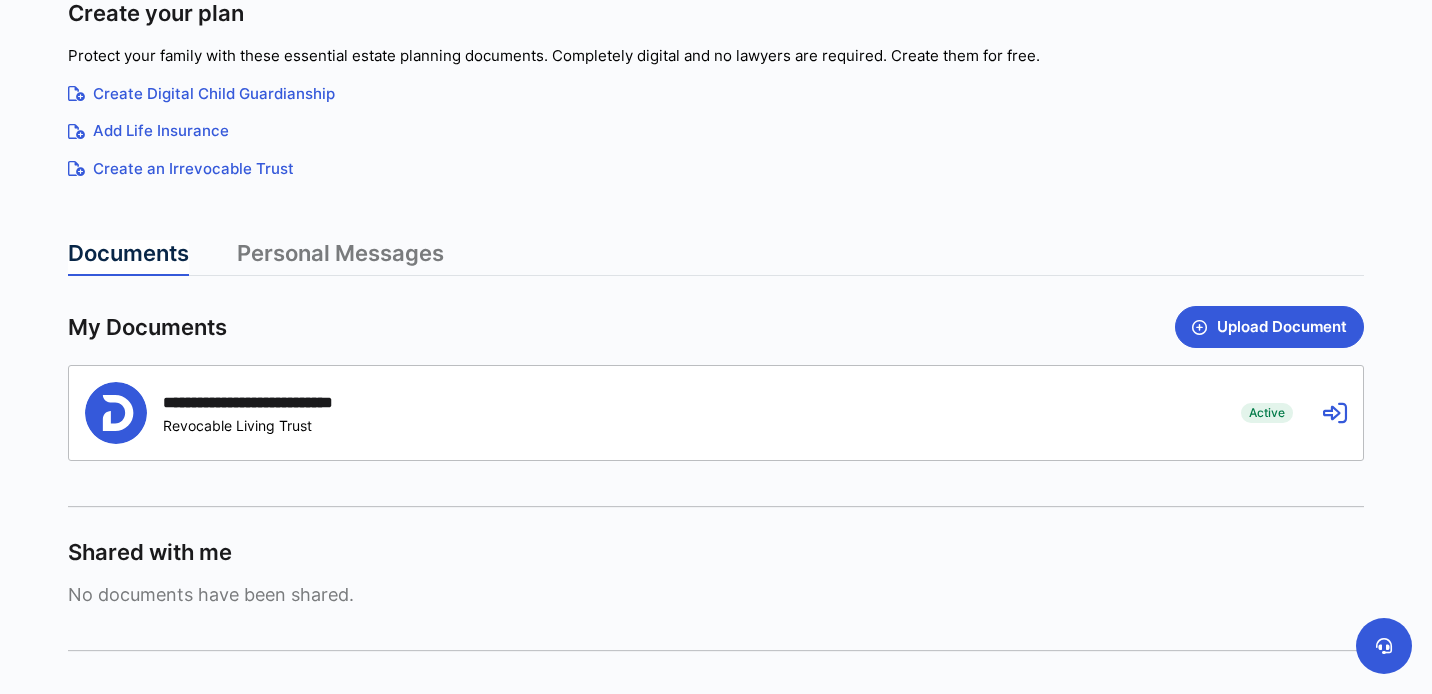 click on "**********" at bounding box center (648, 413) 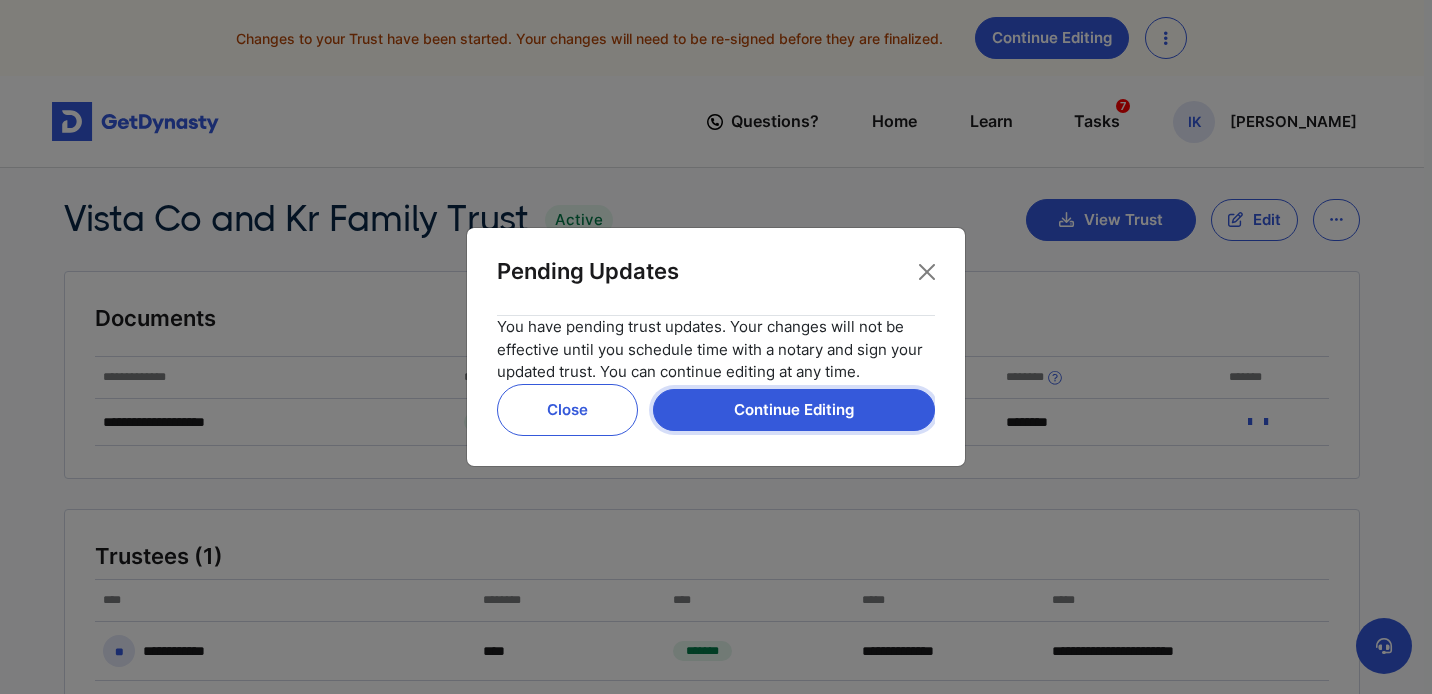 click on "Continue Editing" at bounding box center [794, 410] 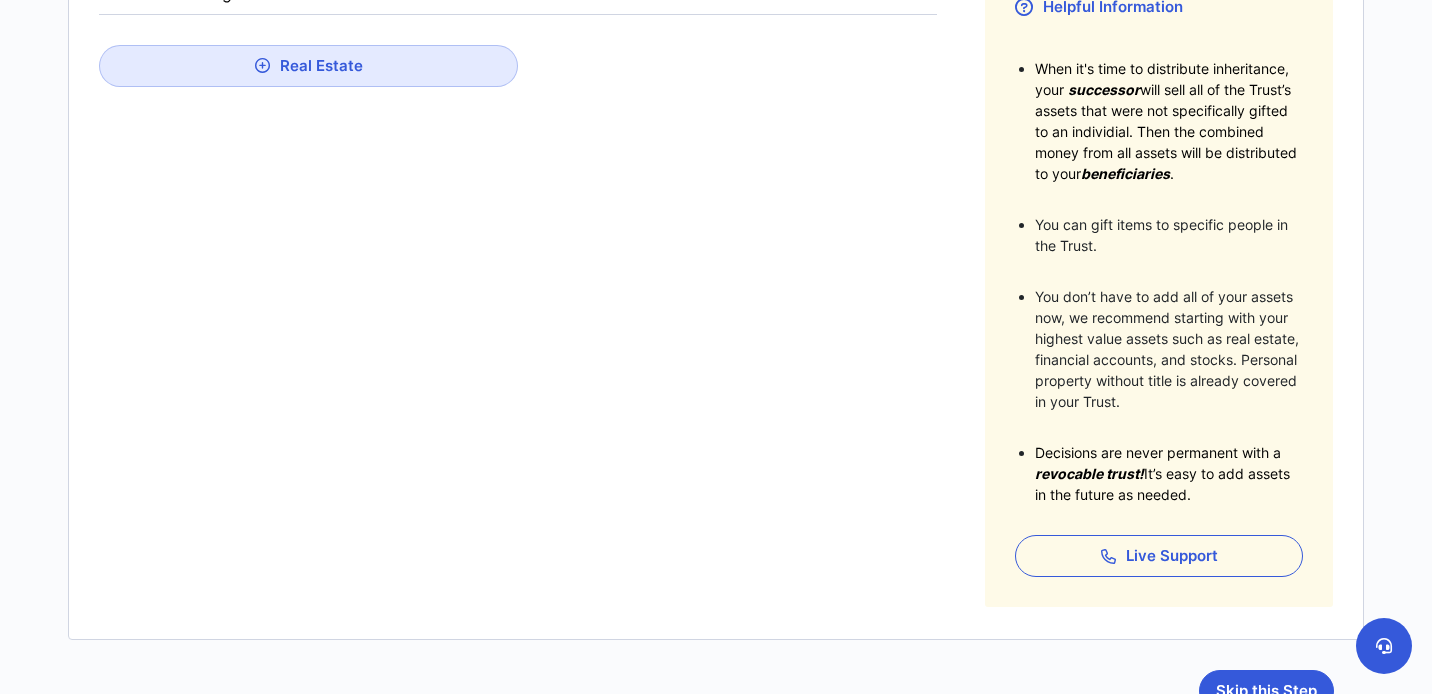 scroll, scrollTop: 483, scrollLeft: 0, axis: vertical 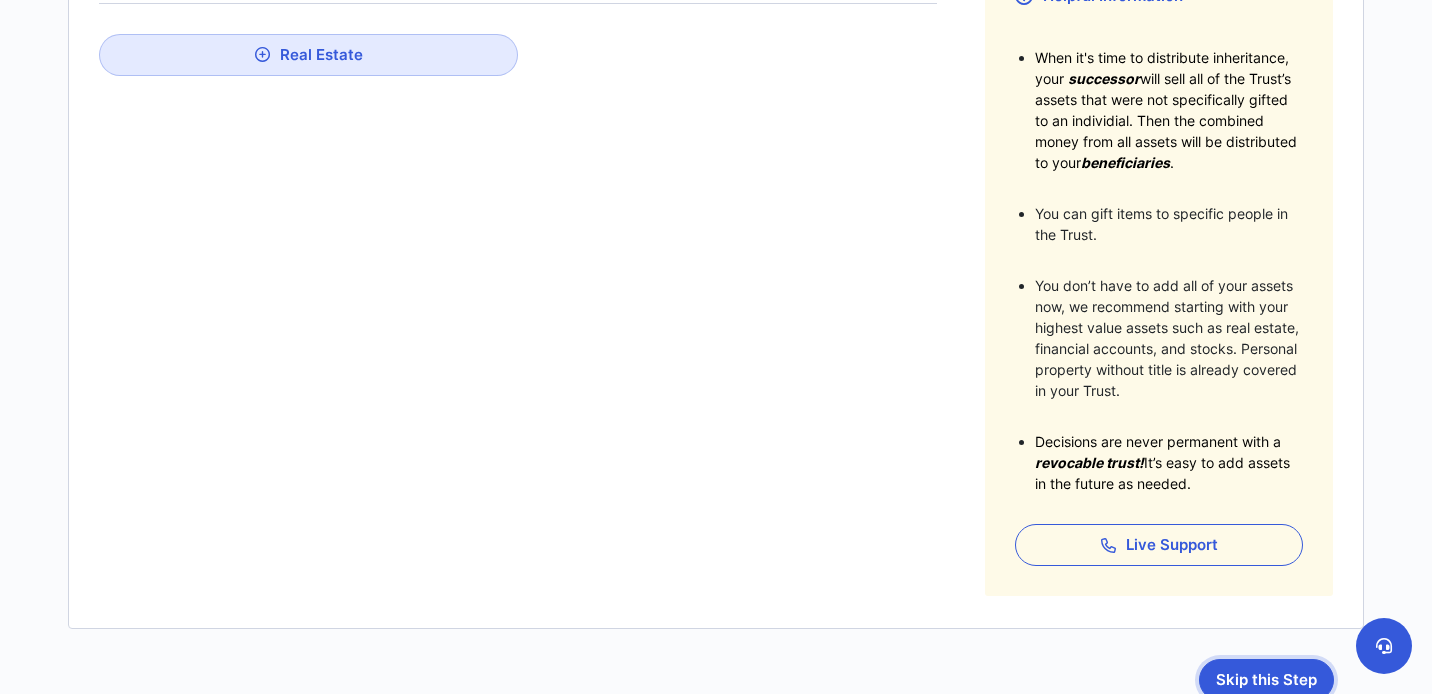 click on "Skip this Step" at bounding box center [1266, 680] 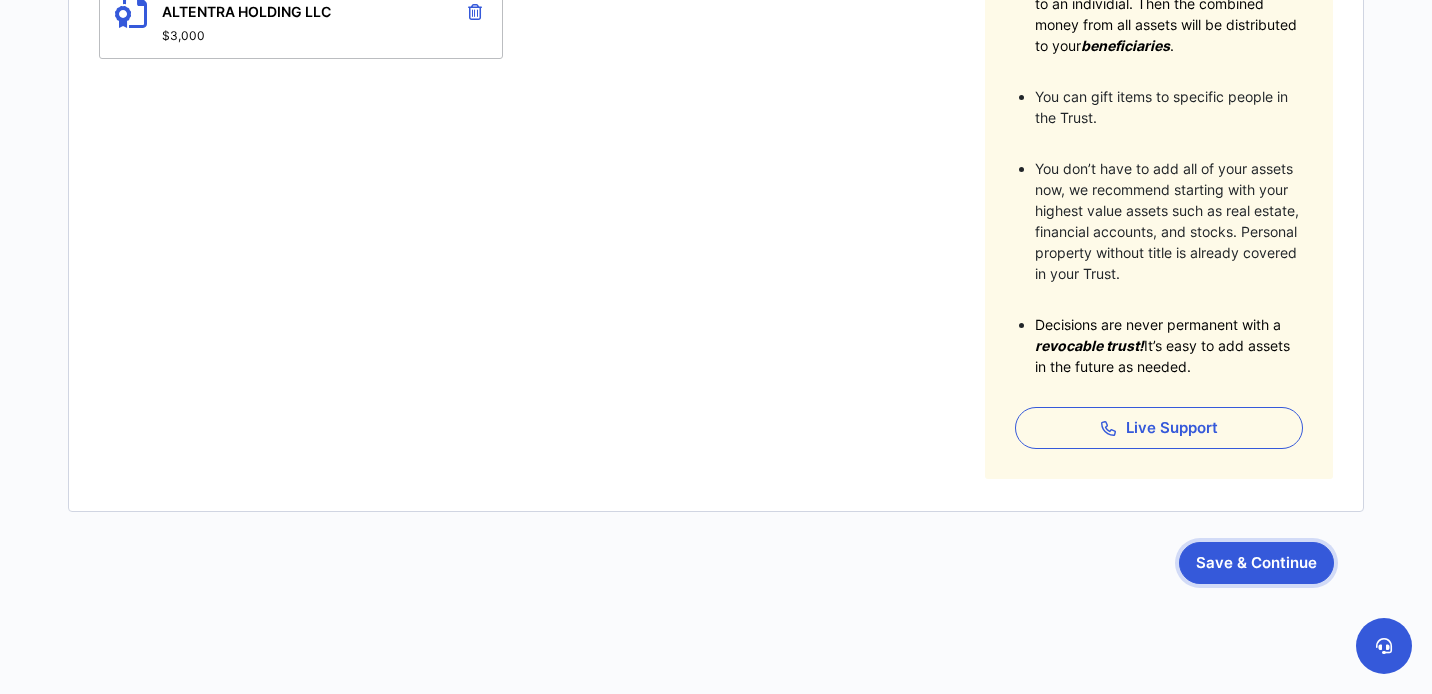 scroll, scrollTop: 604, scrollLeft: 0, axis: vertical 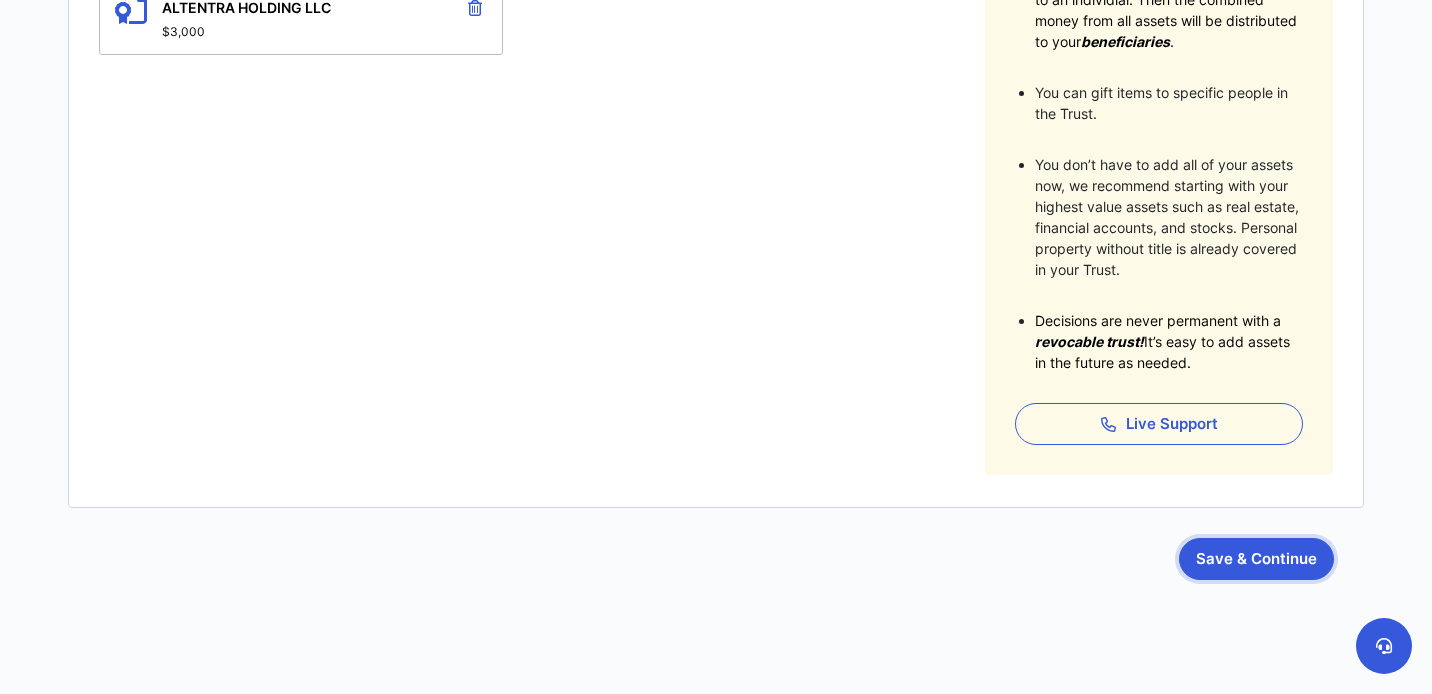 click on "Save & Continue" at bounding box center [1256, 559] 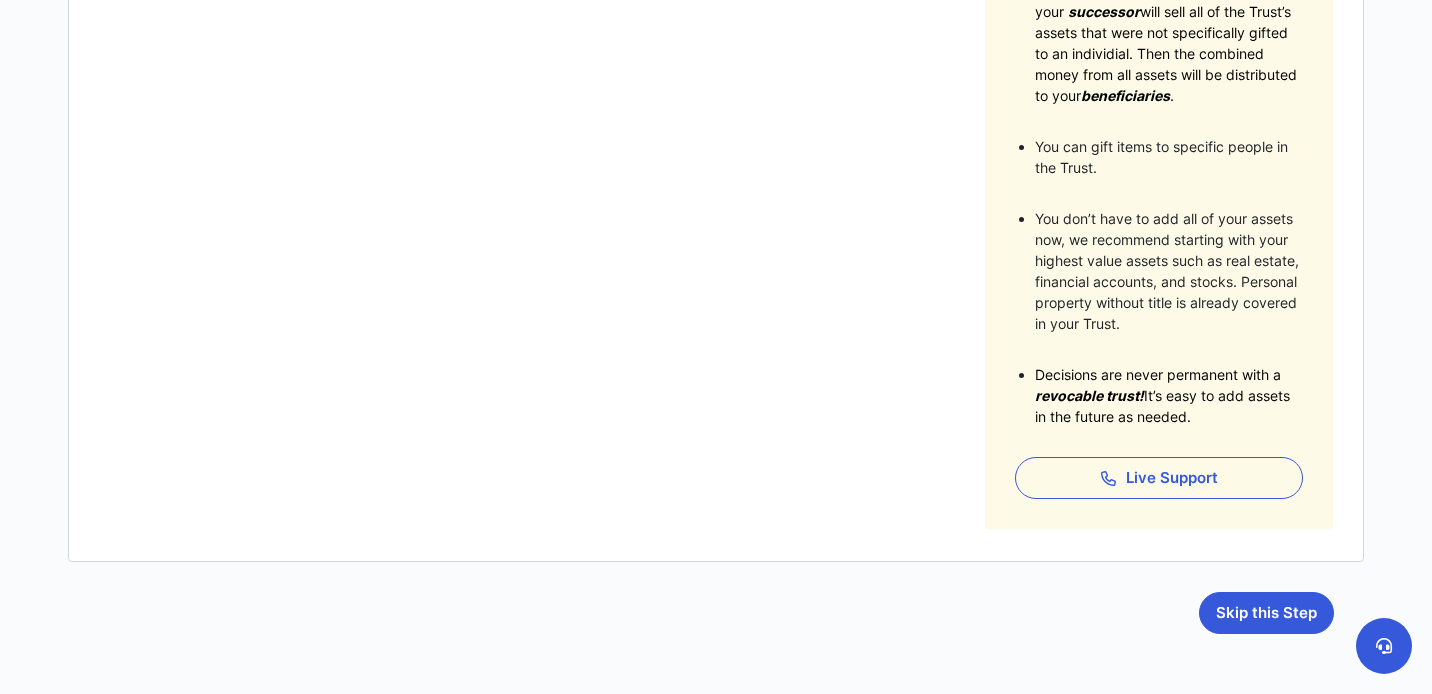 scroll, scrollTop: 552, scrollLeft: 0, axis: vertical 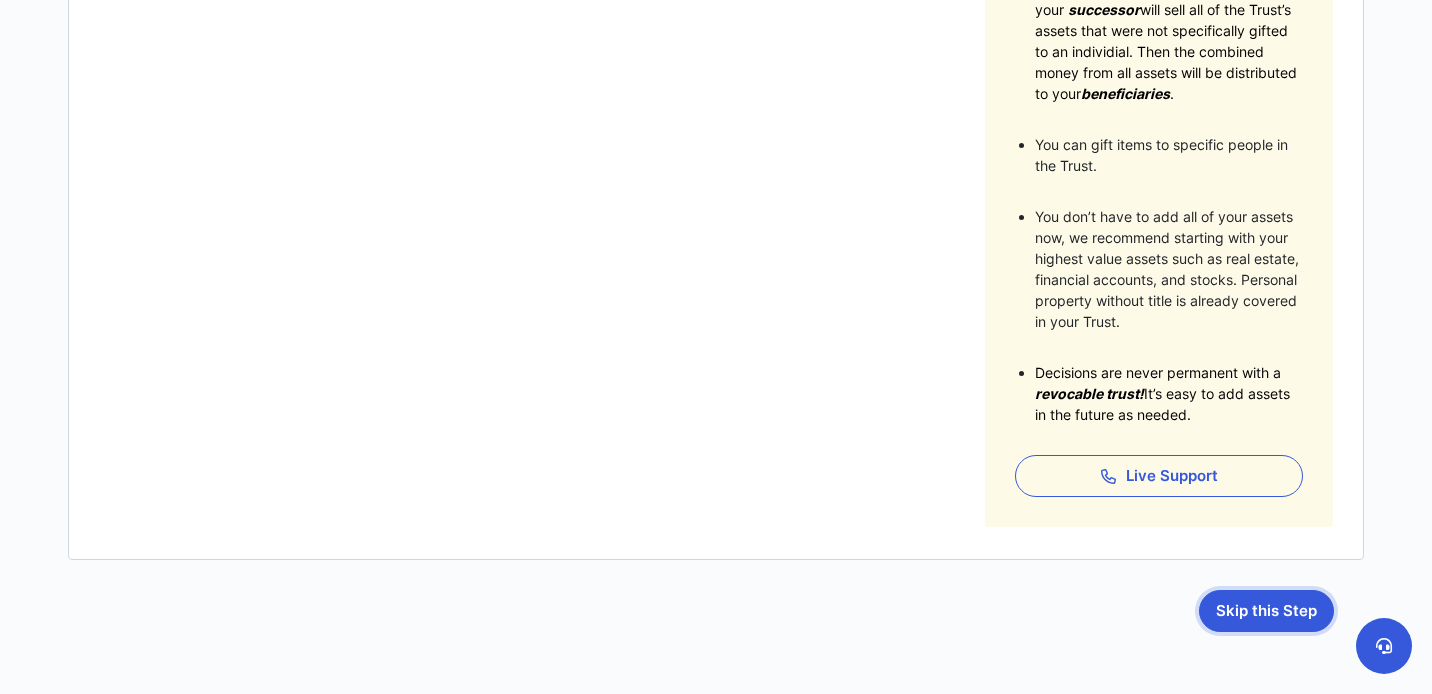 click on "Skip this Step" at bounding box center (1266, 611) 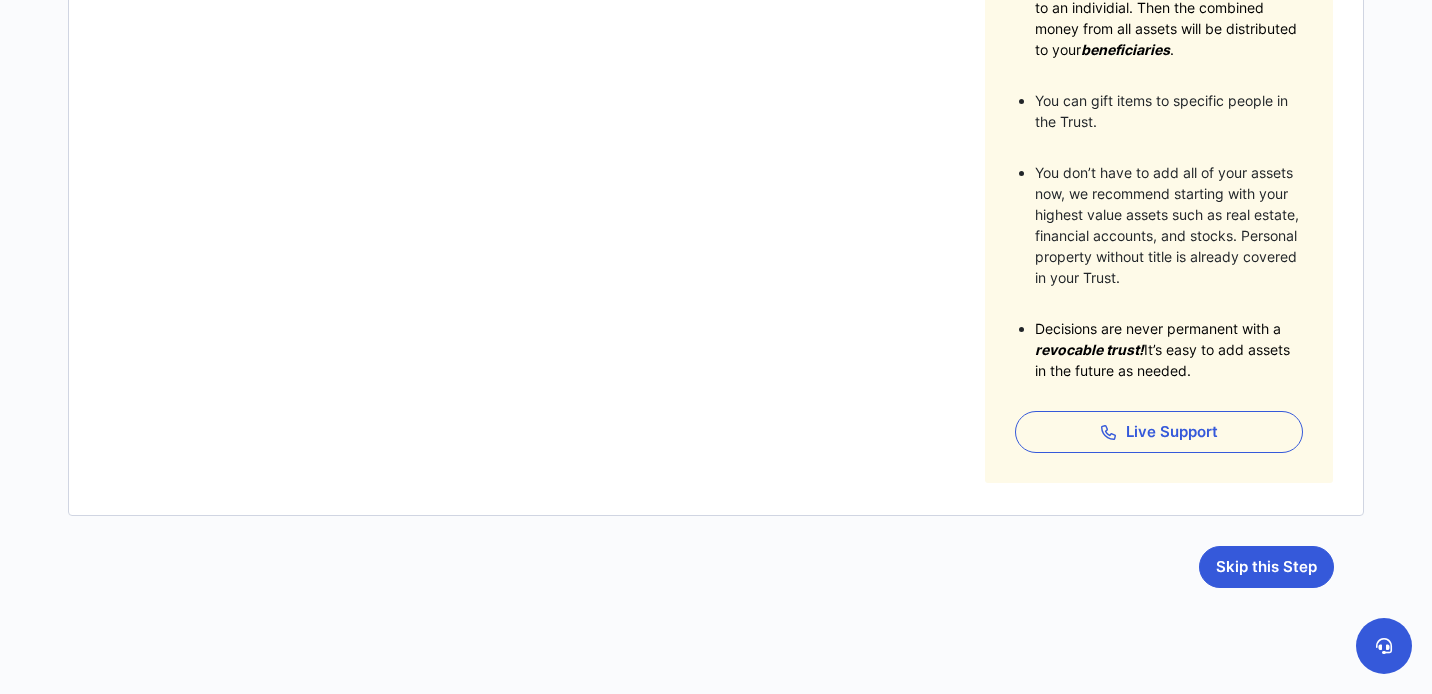 scroll, scrollTop: 601, scrollLeft: 0, axis: vertical 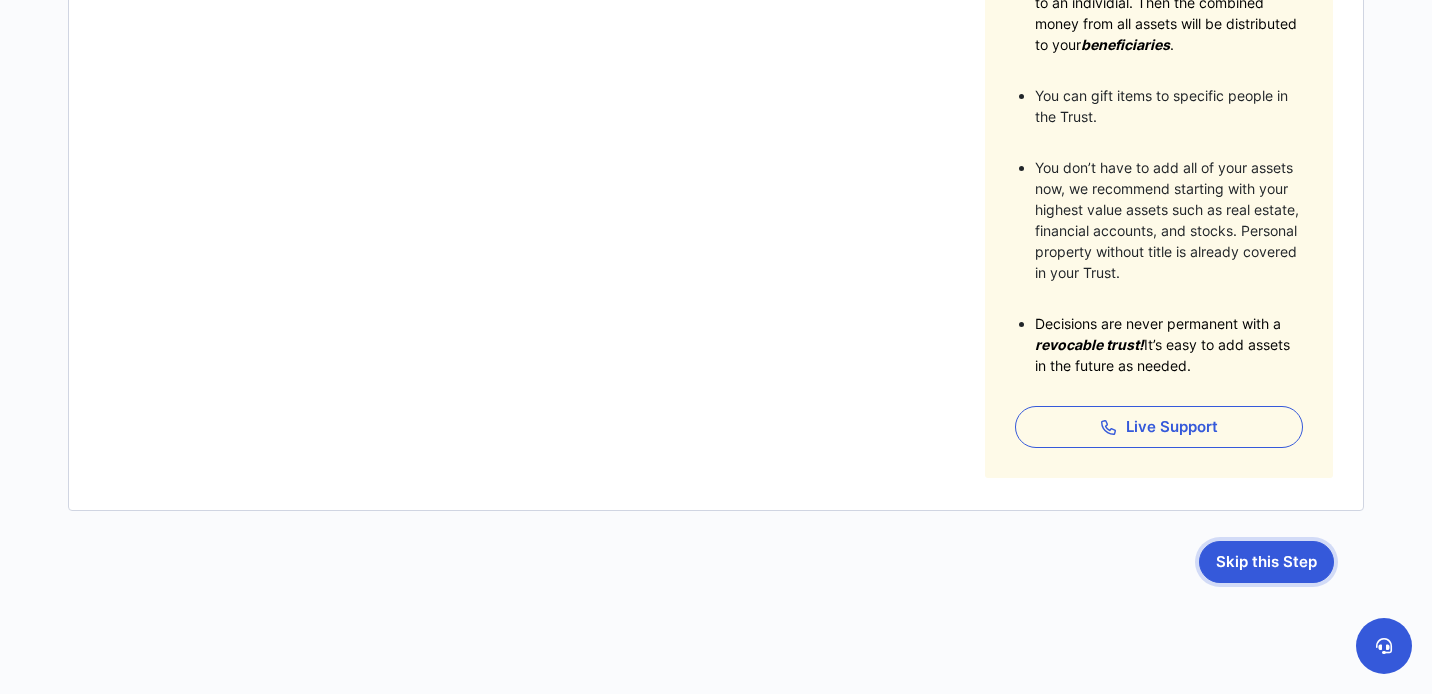 click on "Skip this Step" at bounding box center (1266, 562) 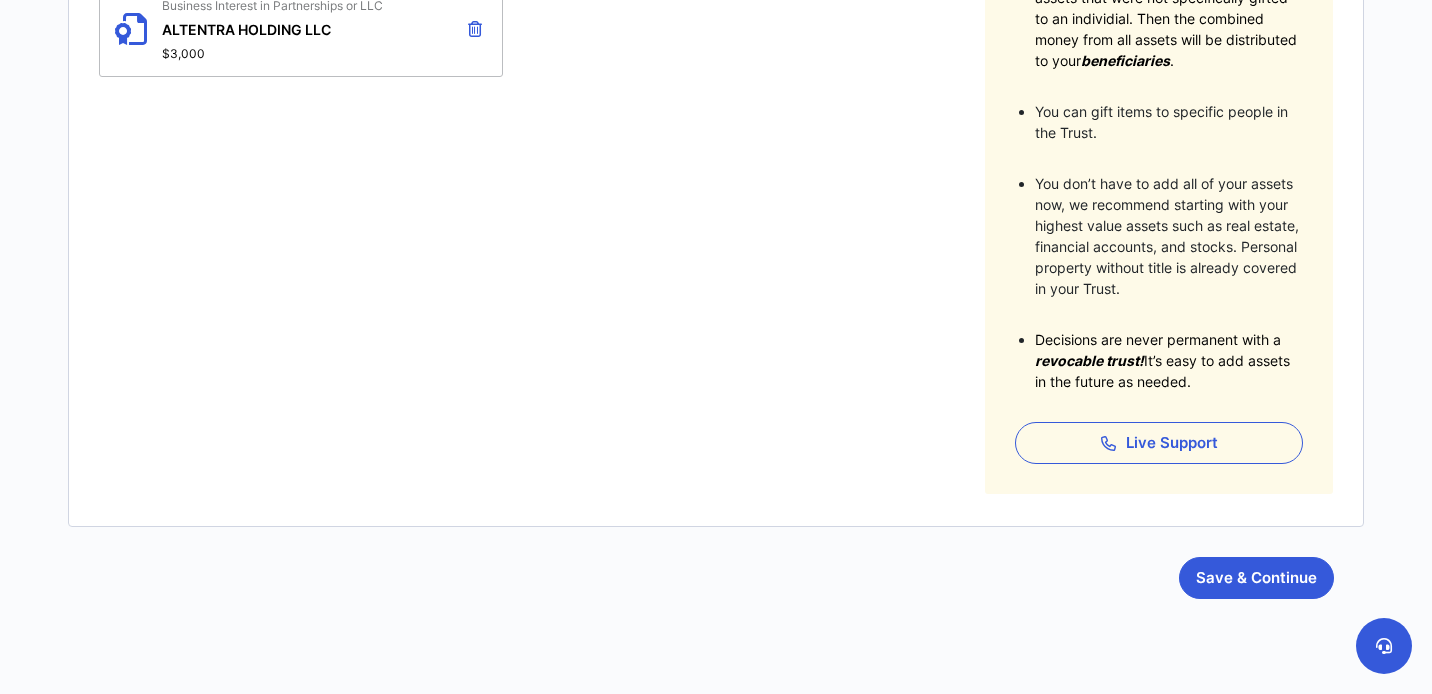 scroll, scrollTop: 592, scrollLeft: 0, axis: vertical 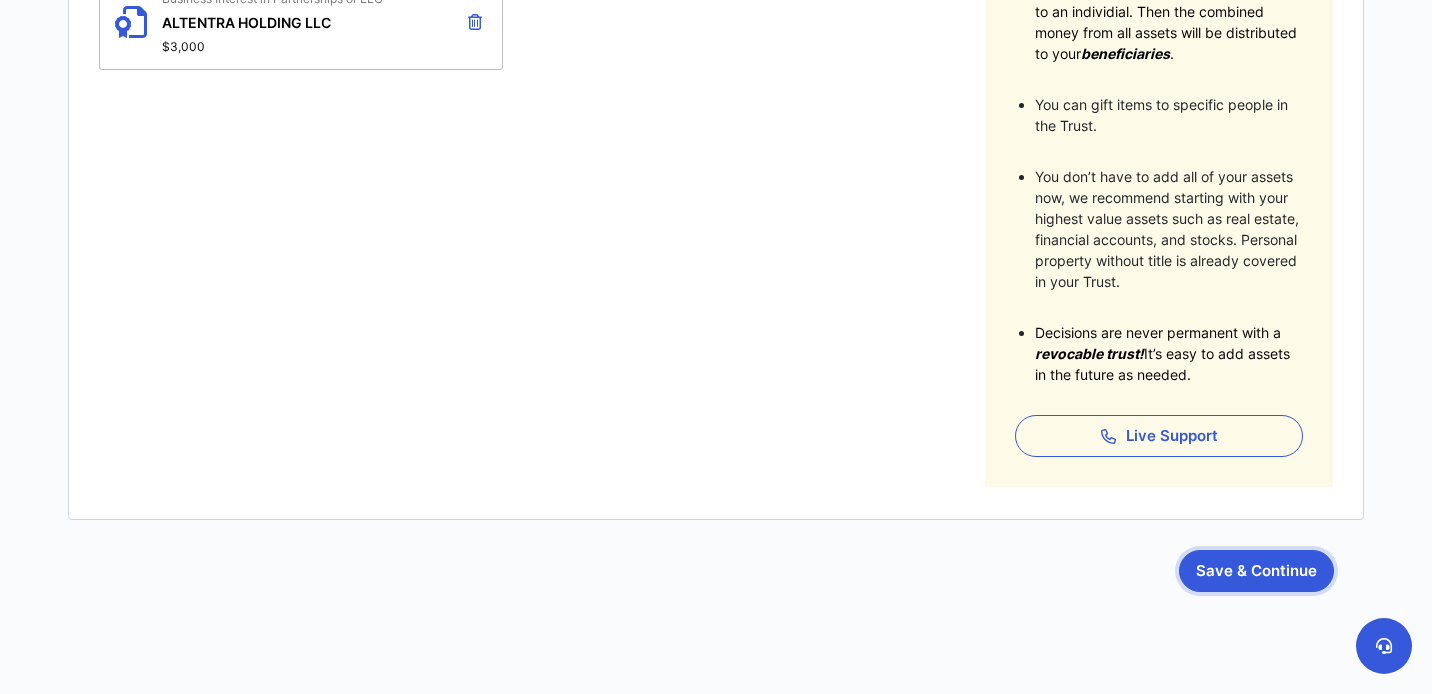 click on "Save & Continue" at bounding box center [1256, 571] 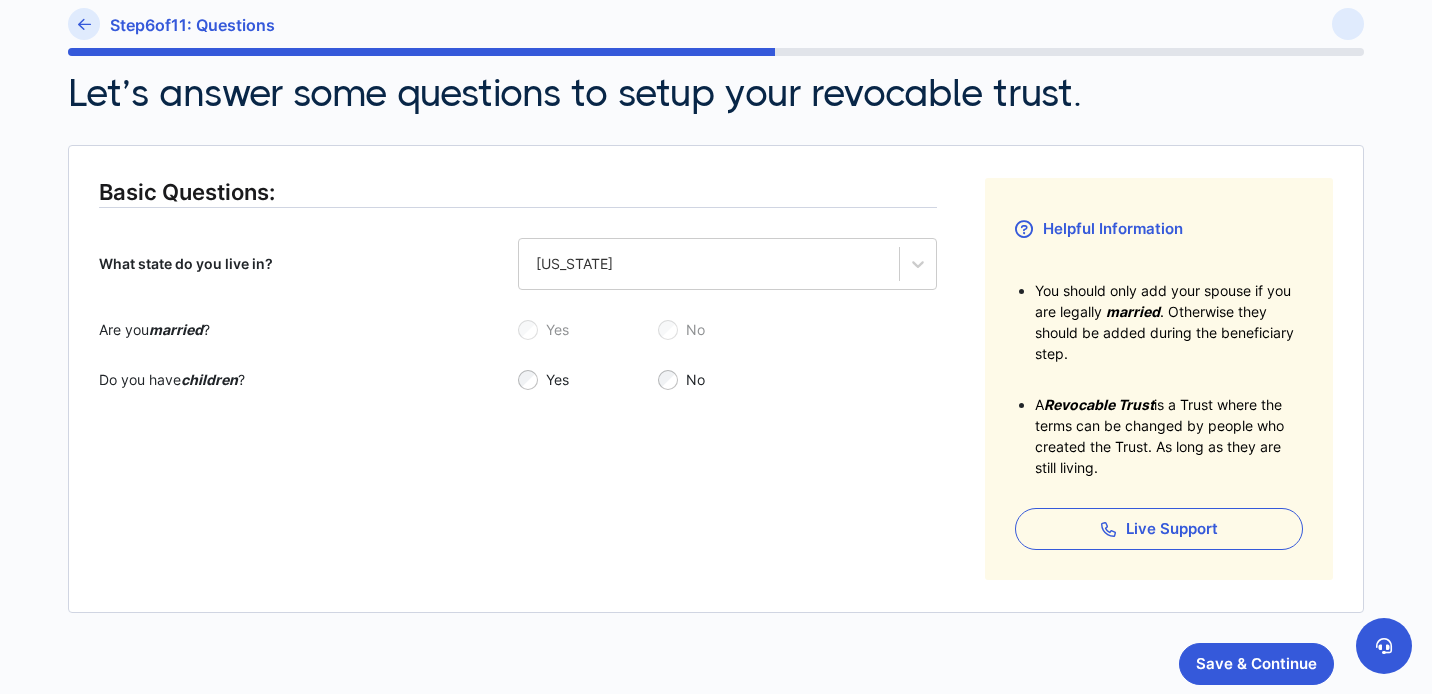 scroll, scrollTop: 384, scrollLeft: 0, axis: vertical 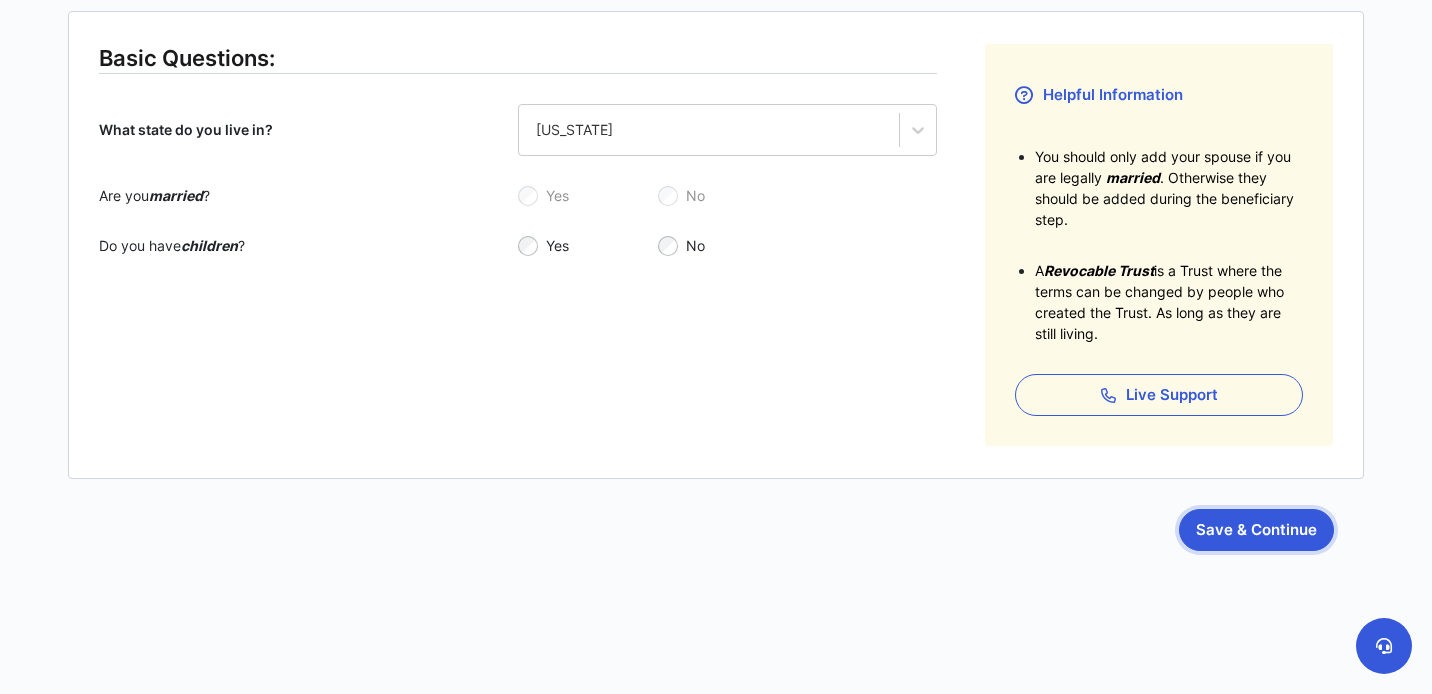 click on "Save & Continue" at bounding box center (1256, 530) 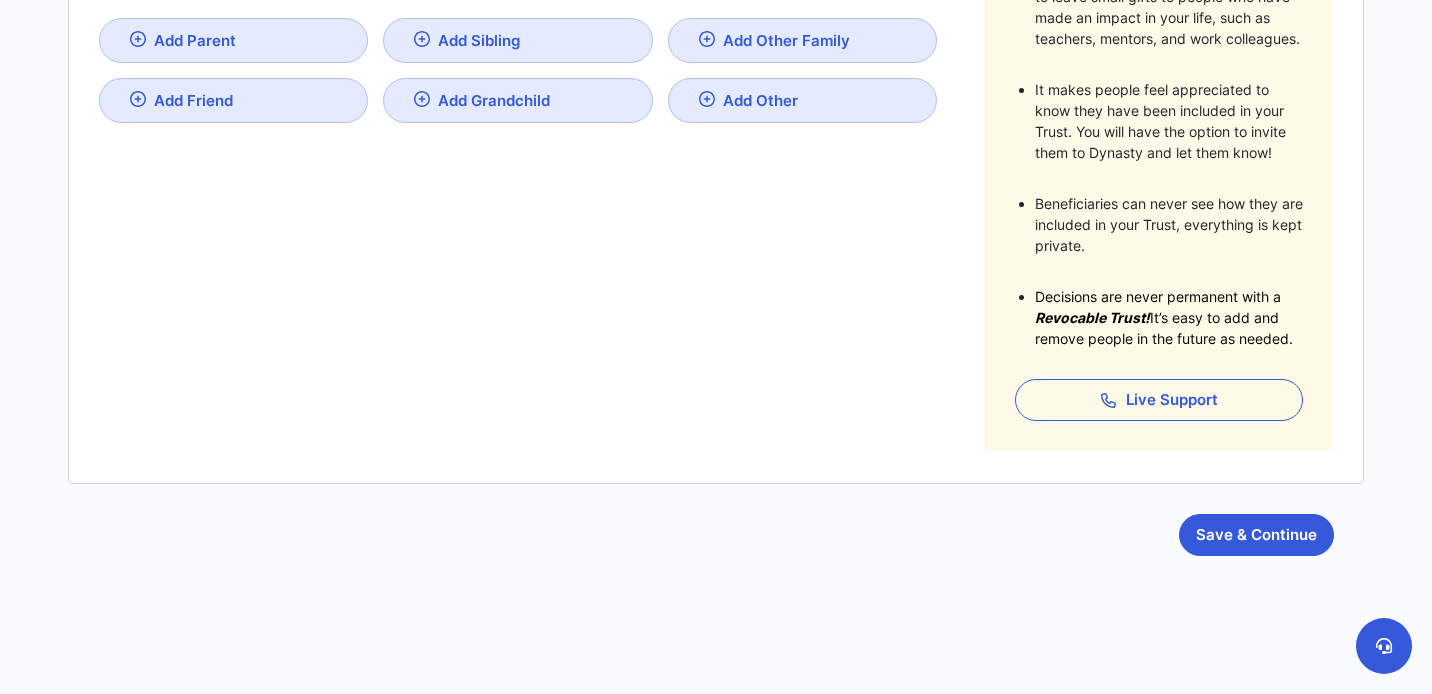 scroll, scrollTop: 642, scrollLeft: 0, axis: vertical 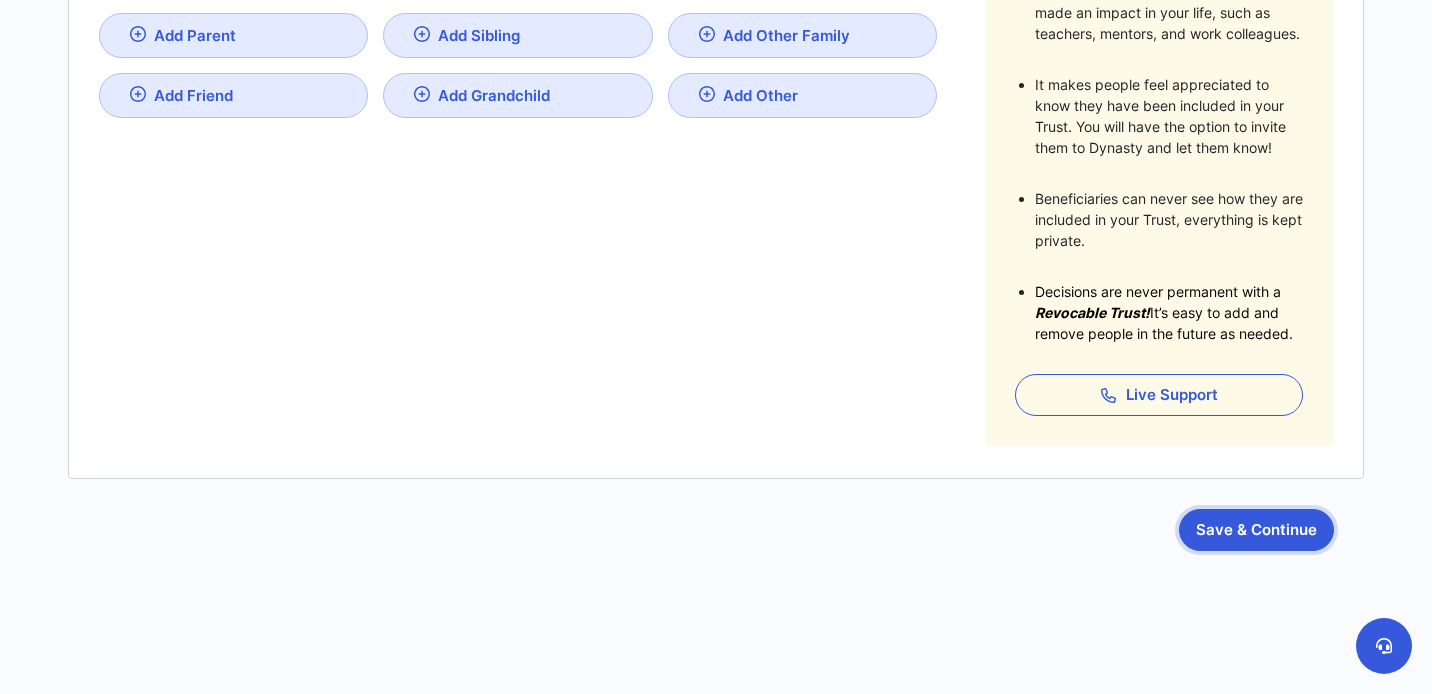 click on "Save & Continue" at bounding box center (1256, 530) 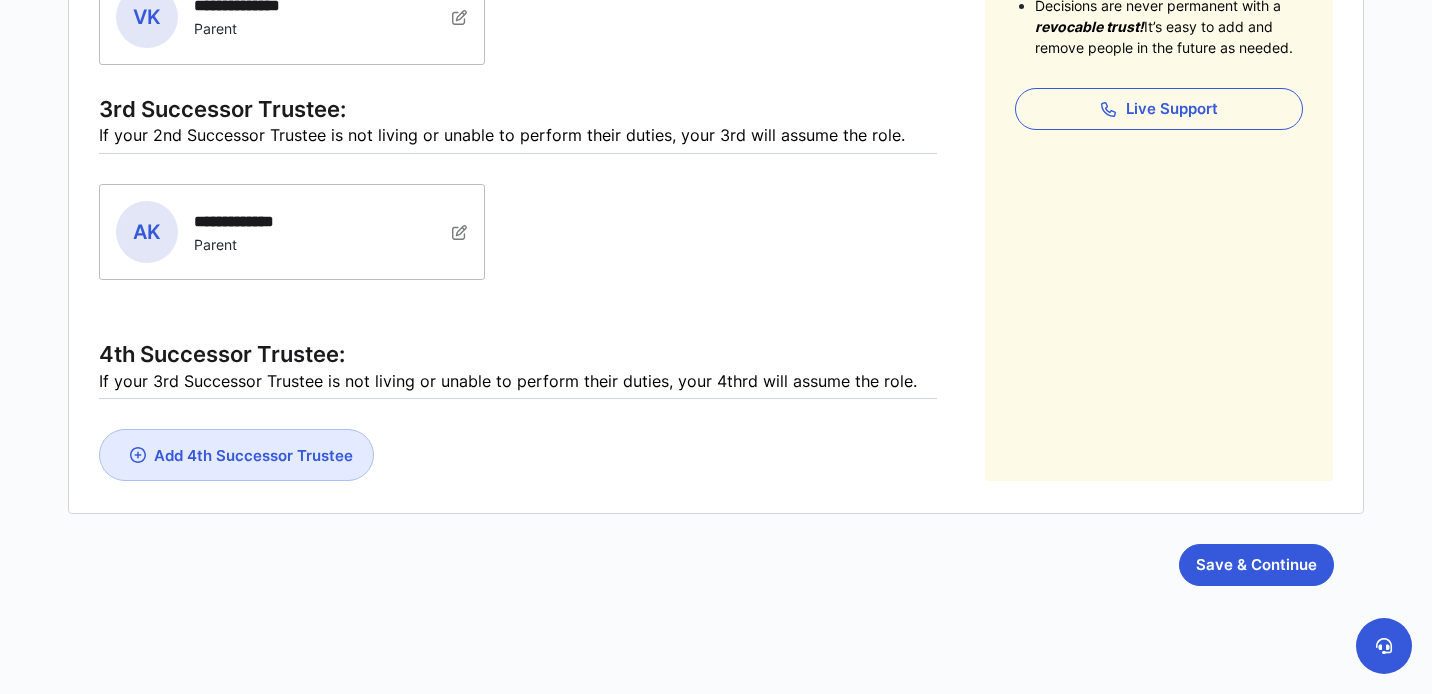 scroll, scrollTop: 862, scrollLeft: 0, axis: vertical 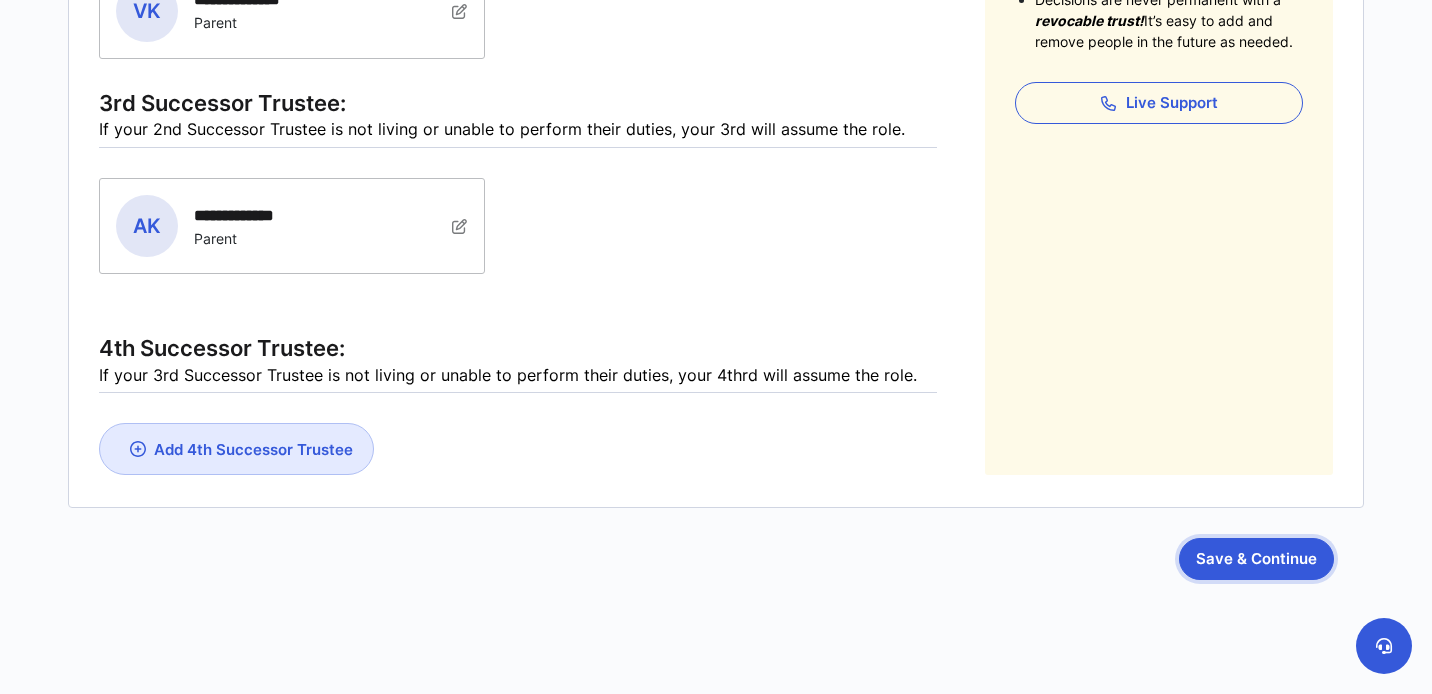 click on "Save & Continue" at bounding box center [1256, 559] 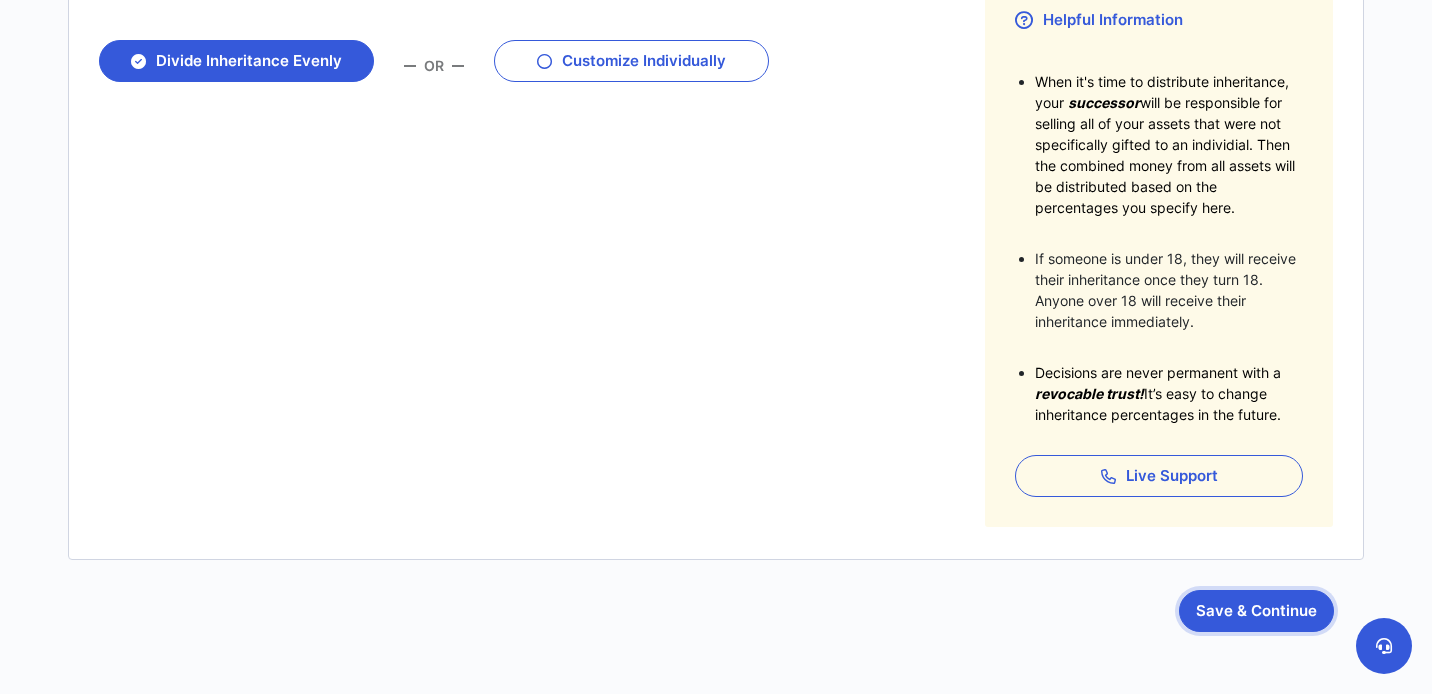 scroll, scrollTop: 463, scrollLeft: 0, axis: vertical 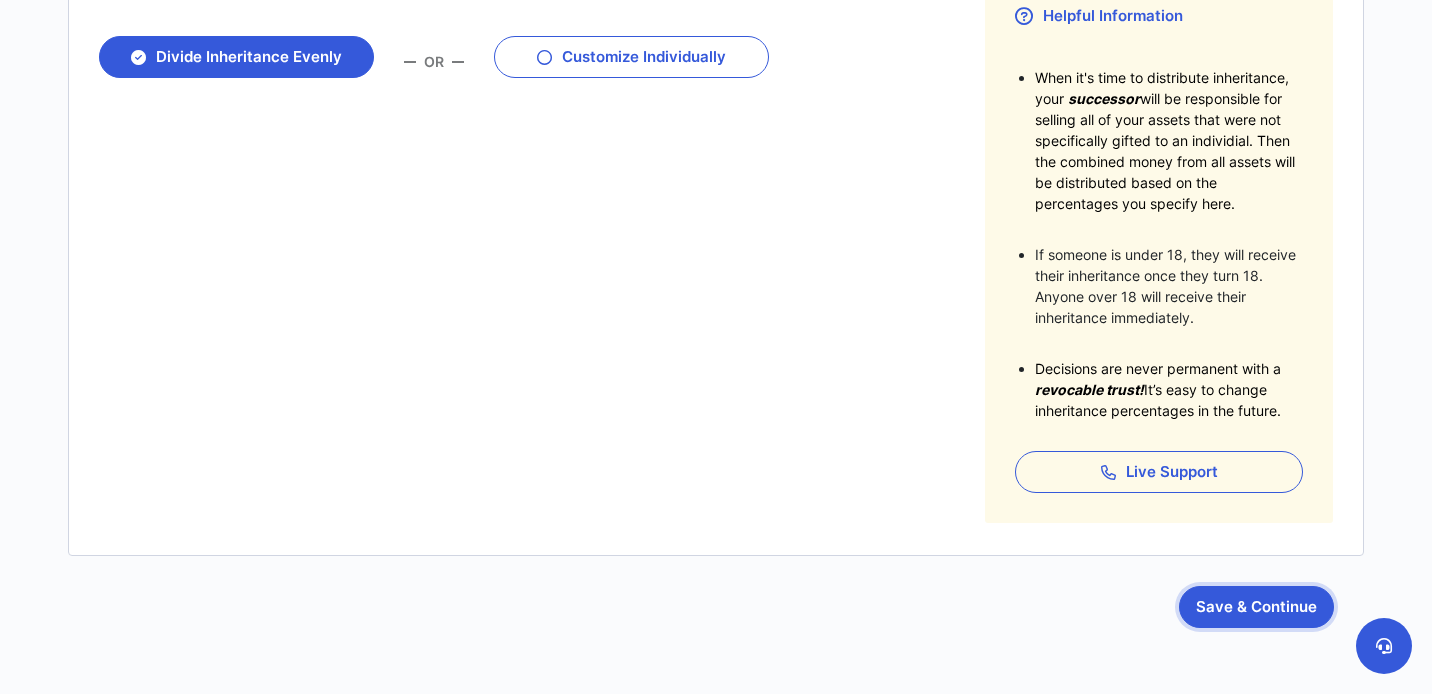 click on "Save & Continue" at bounding box center [1256, 607] 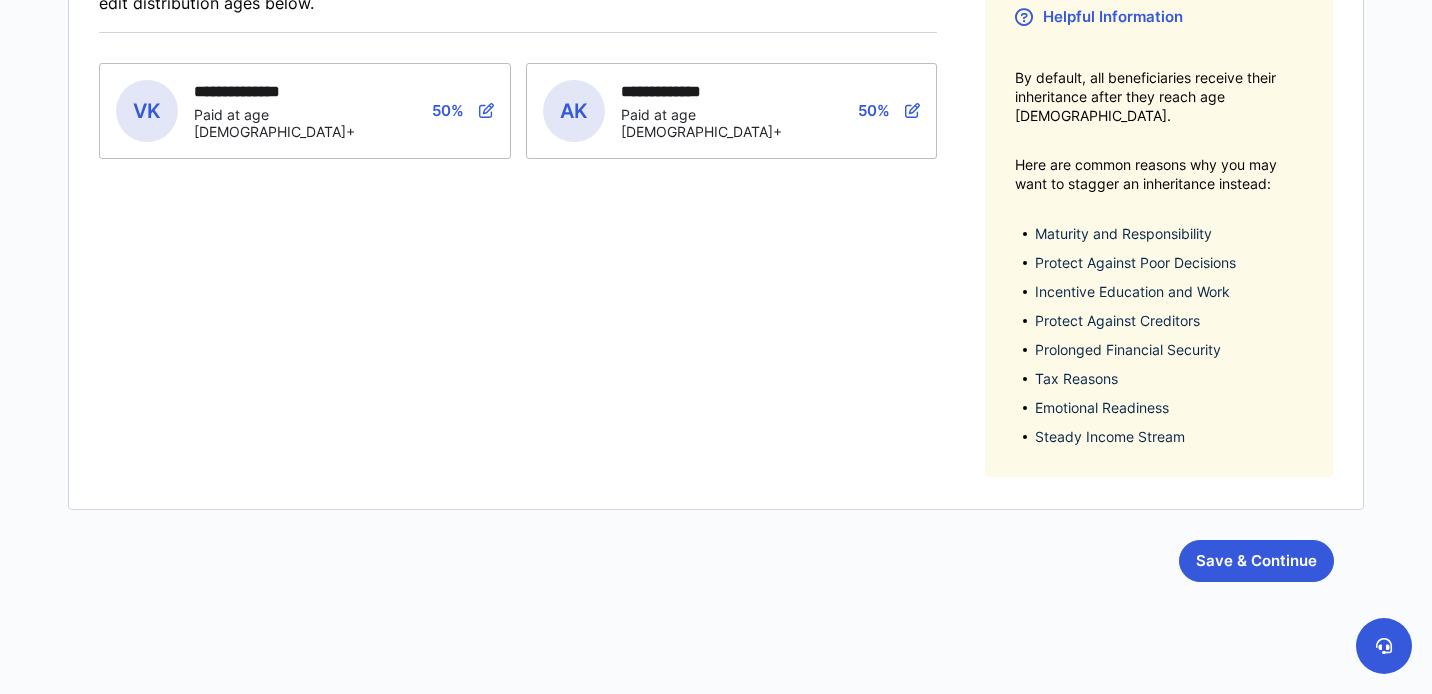 scroll, scrollTop: 474, scrollLeft: 0, axis: vertical 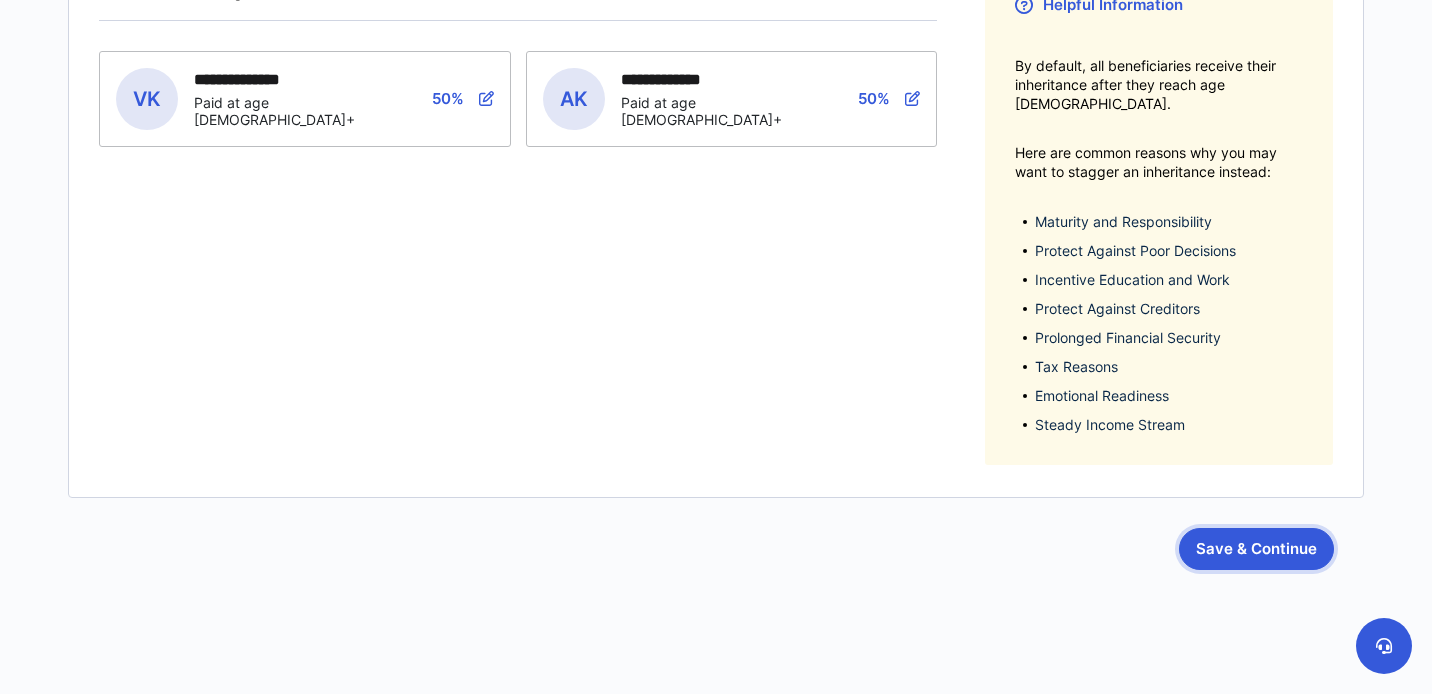 click on "Save & Continue" at bounding box center (1256, 549) 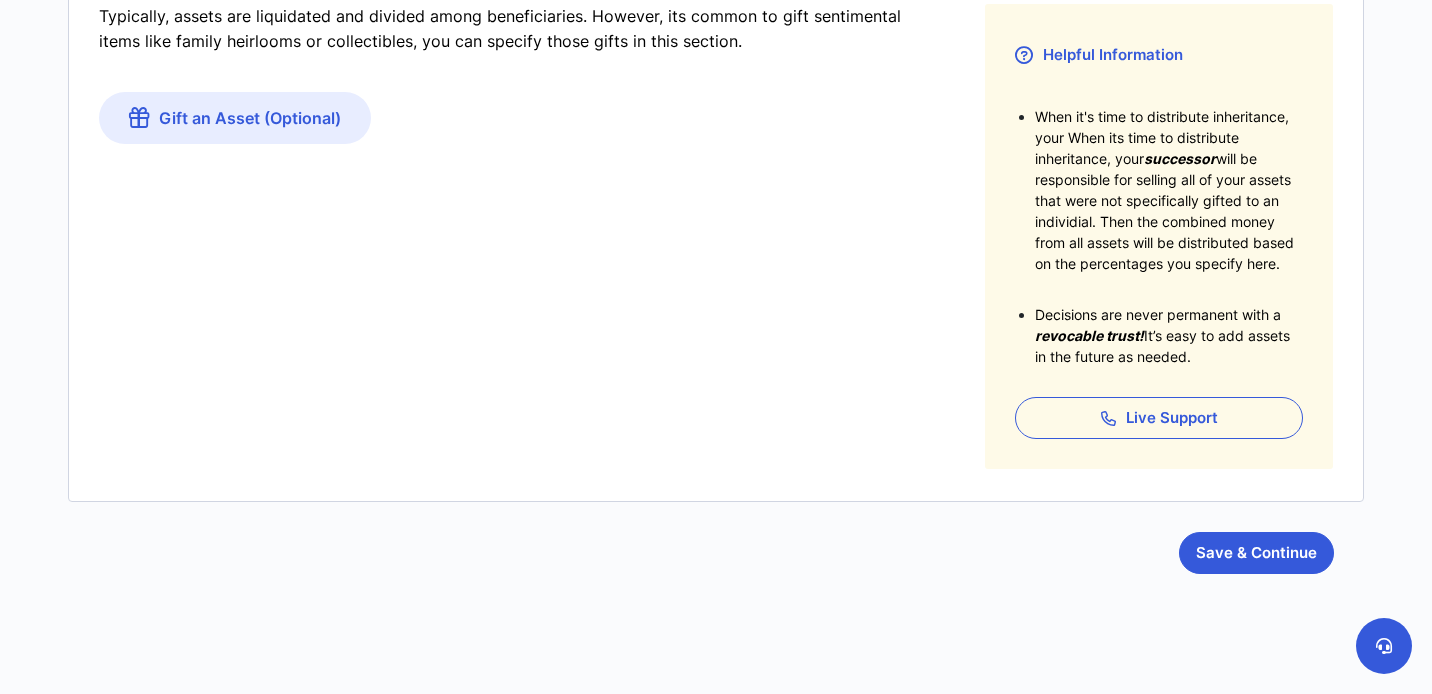 scroll, scrollTop: 430, scrollLeft: 0, axis: vertical 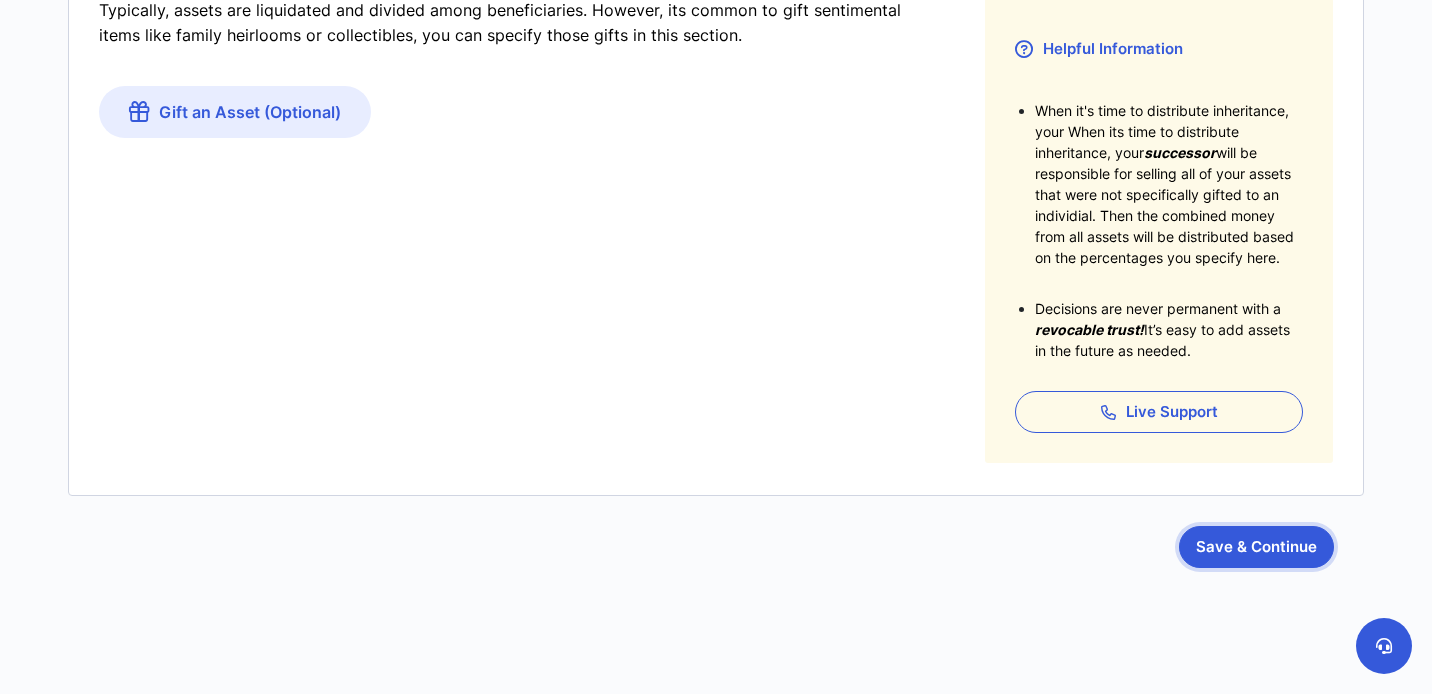 click on "Save & Continue" at bounding box center (1256, 547) 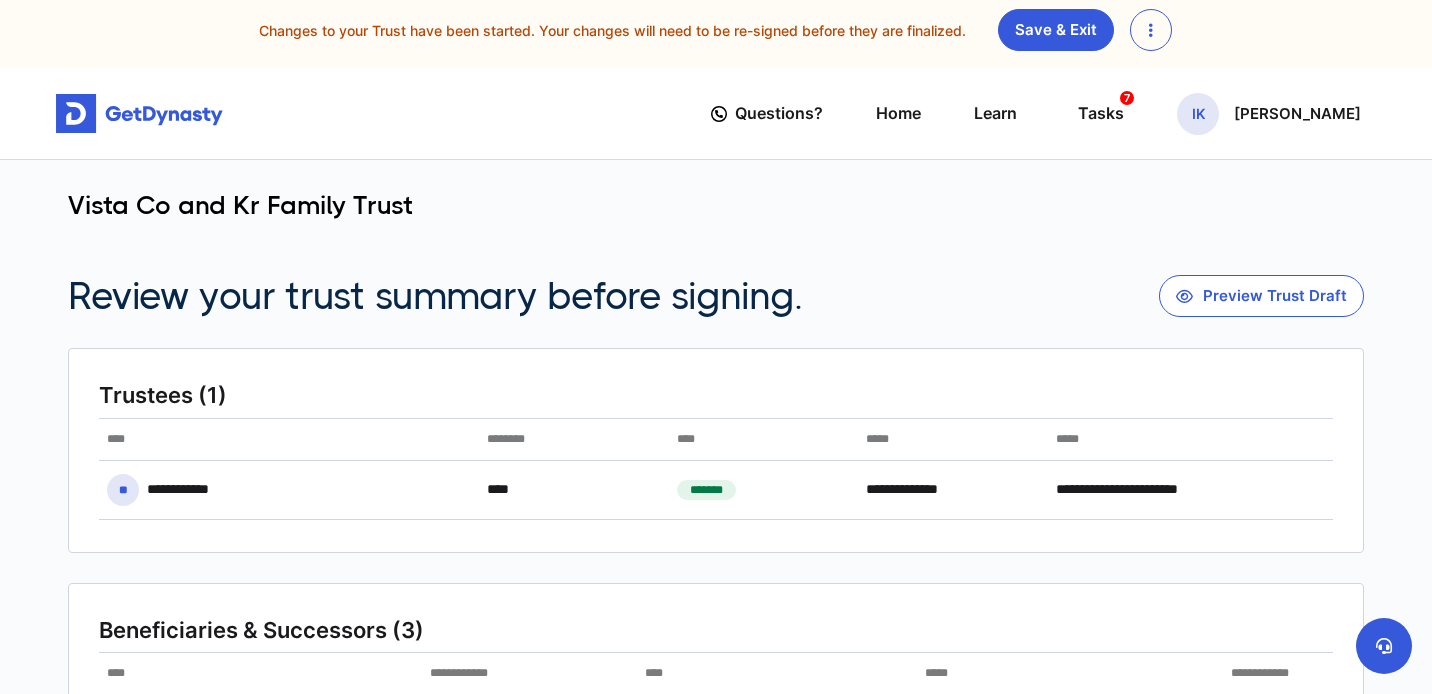 scroll, scrollTop: 0, scrollLeft: 0, axis: both 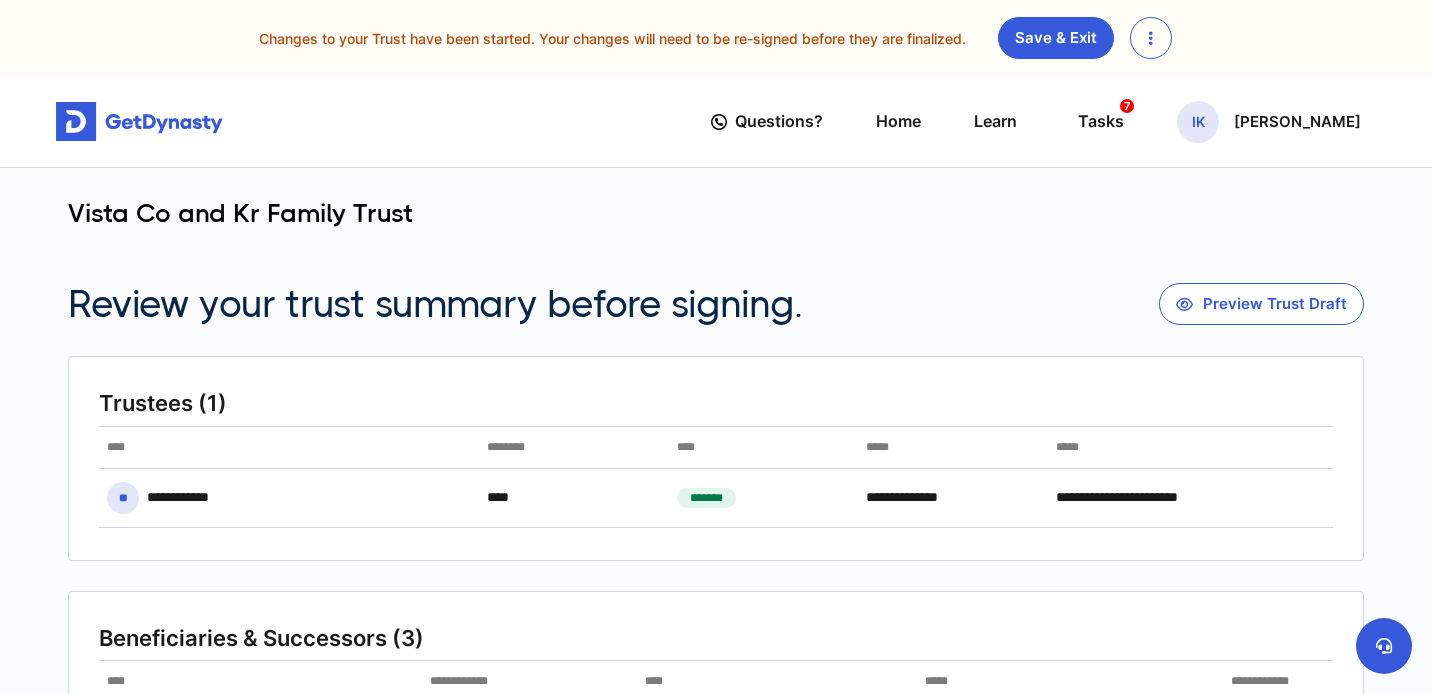 click on "Vista Co and Kr Family Trust" at bounding box center [716, 228] 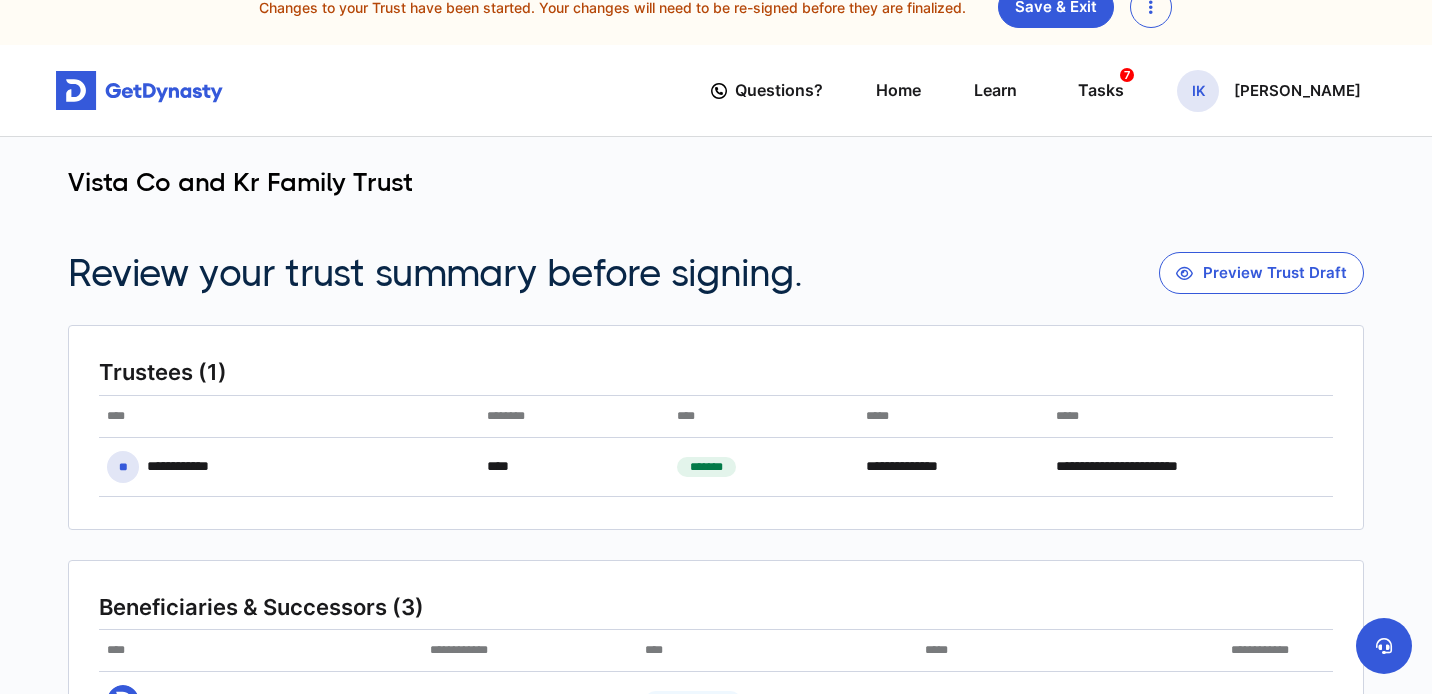 scroll, scrollTop: 0, scrollLeft: 0, axis: both 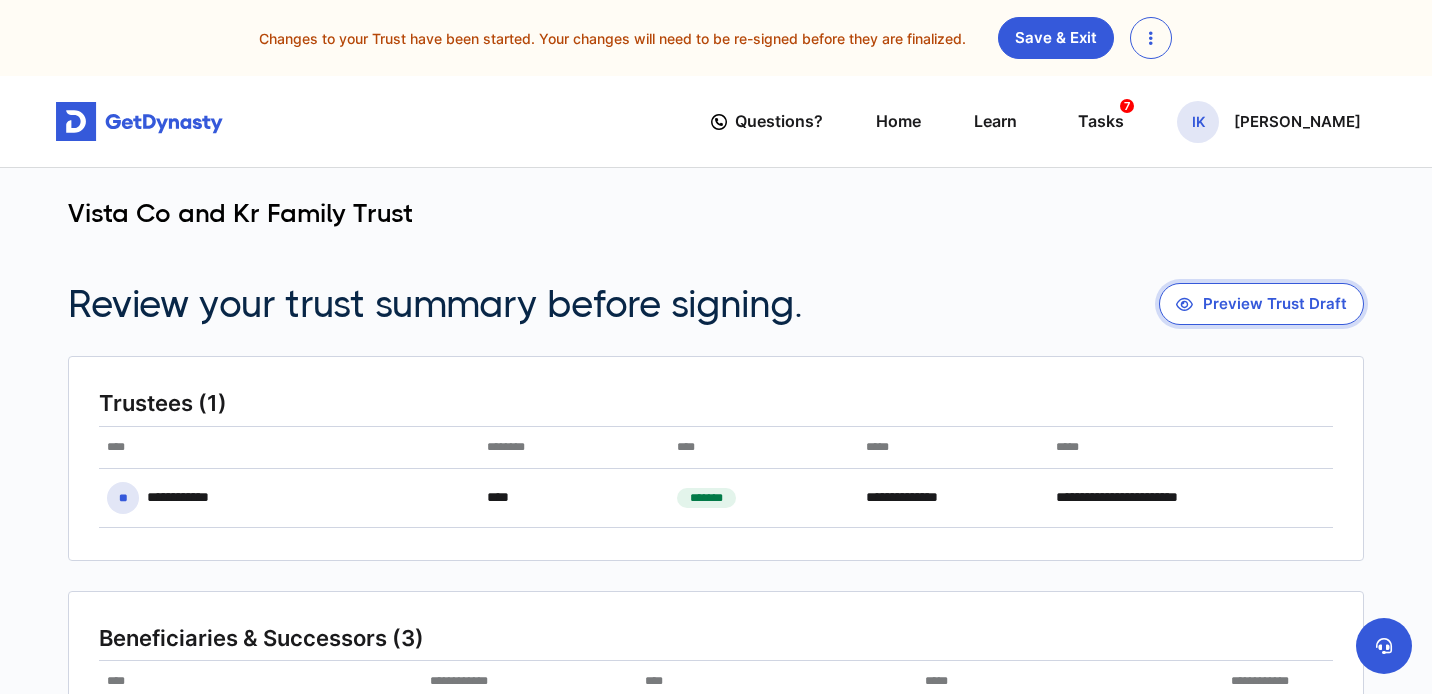 click on "Preview Trust Draft" at bounding box center (1261, 304) 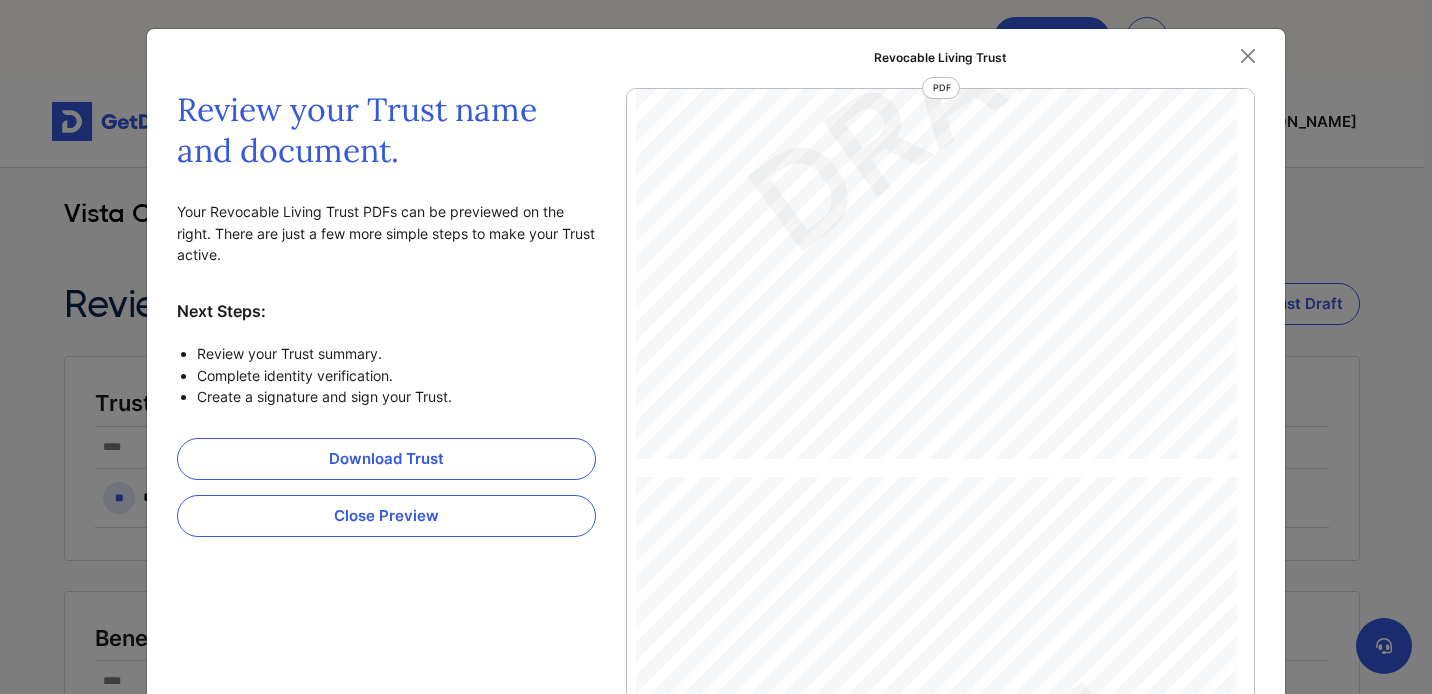 scroll, scrollTop: 382, scrollLeft: 0, axis: vertical 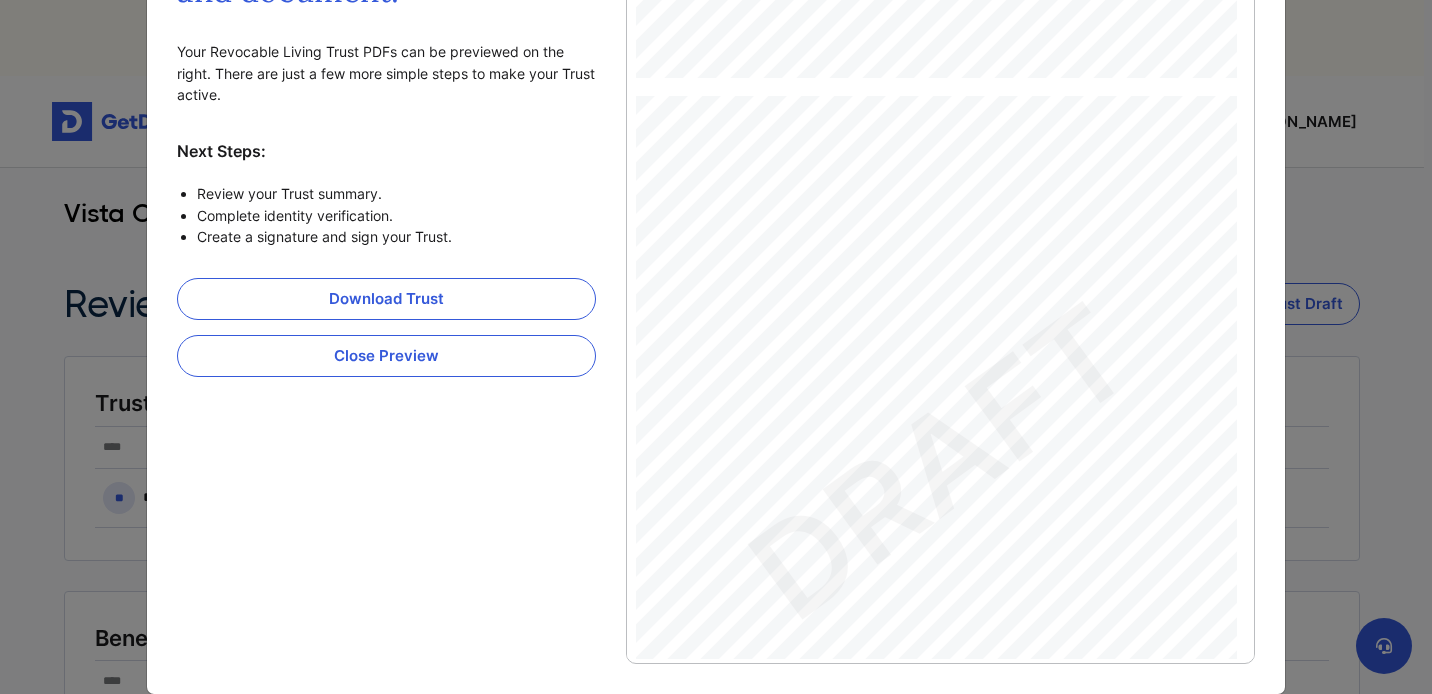 click on "Vista Co and Kr Family Trust" at bounding box center [925, 197] 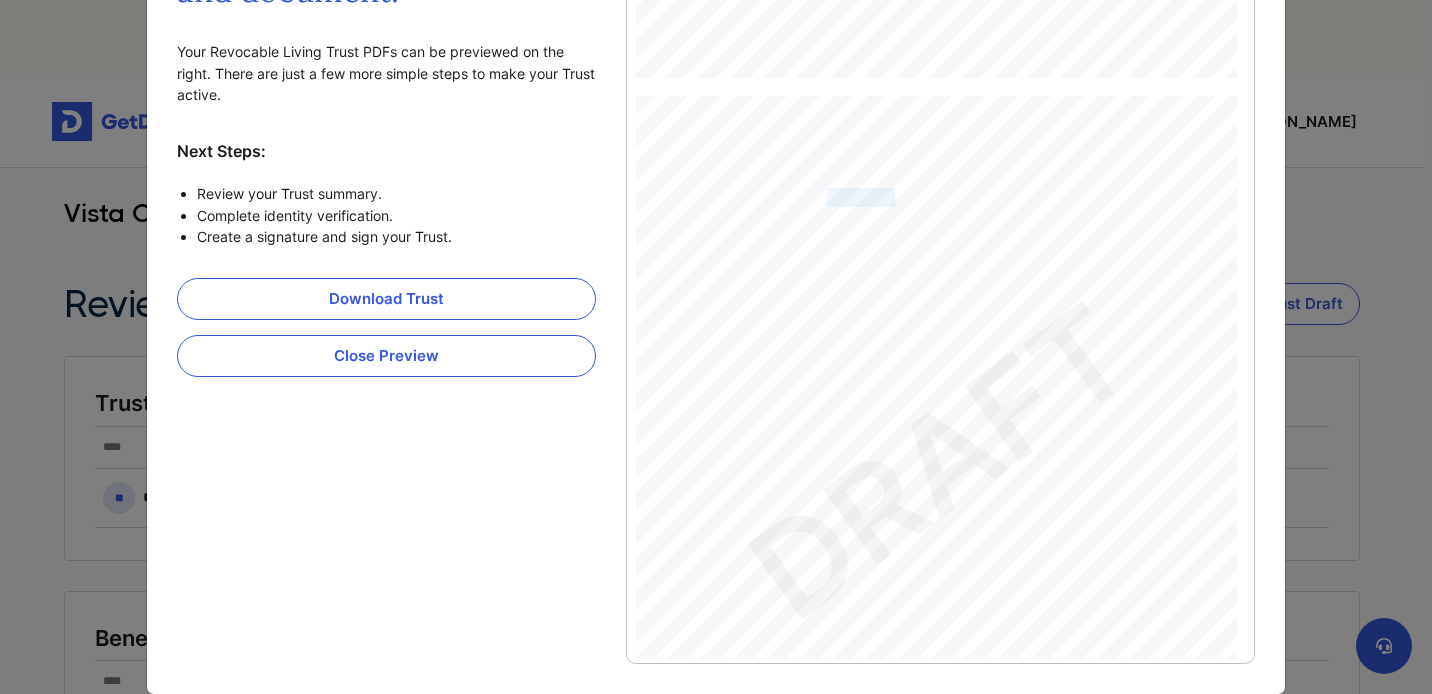 drag, startPoint x: 888, startPoint y: 200, endPoint x: 817, endPoint y: 195, distance: 71.17584 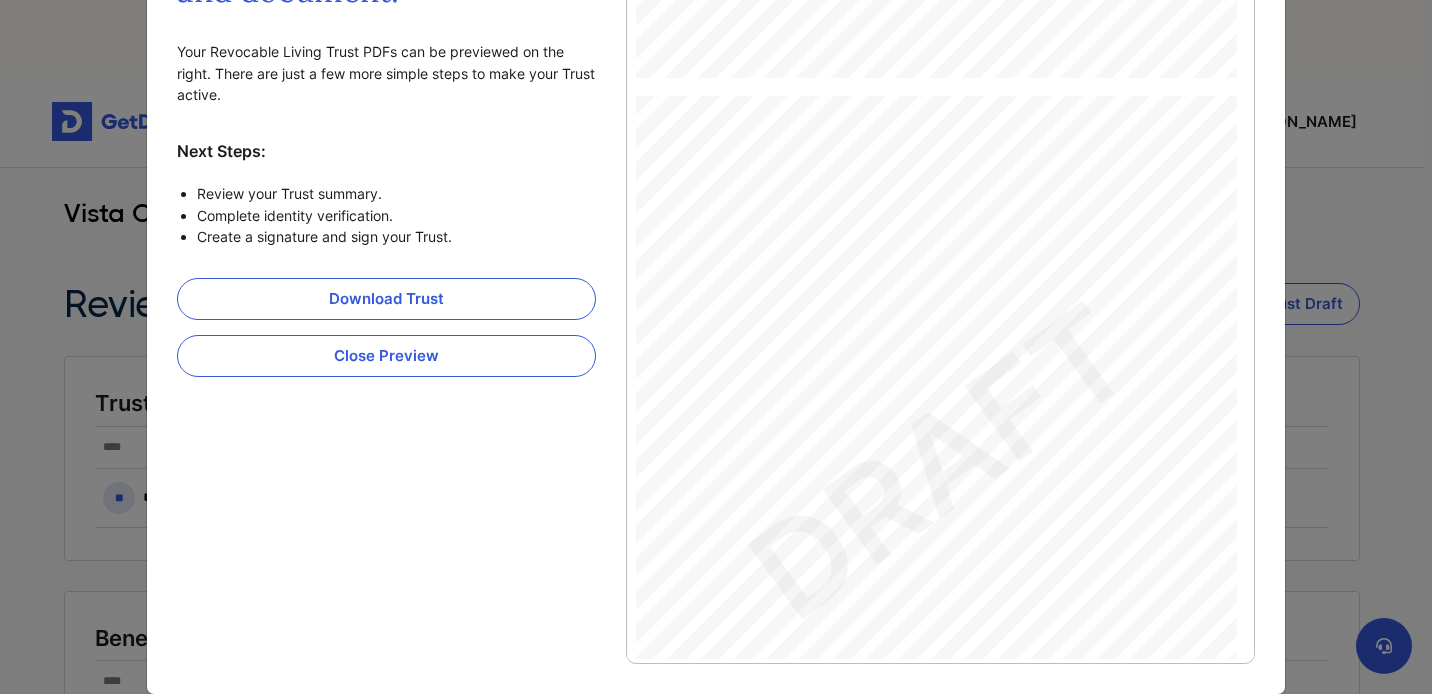 click on "Vista Co and Kr Family Trust" at bounding box center [925, 197] 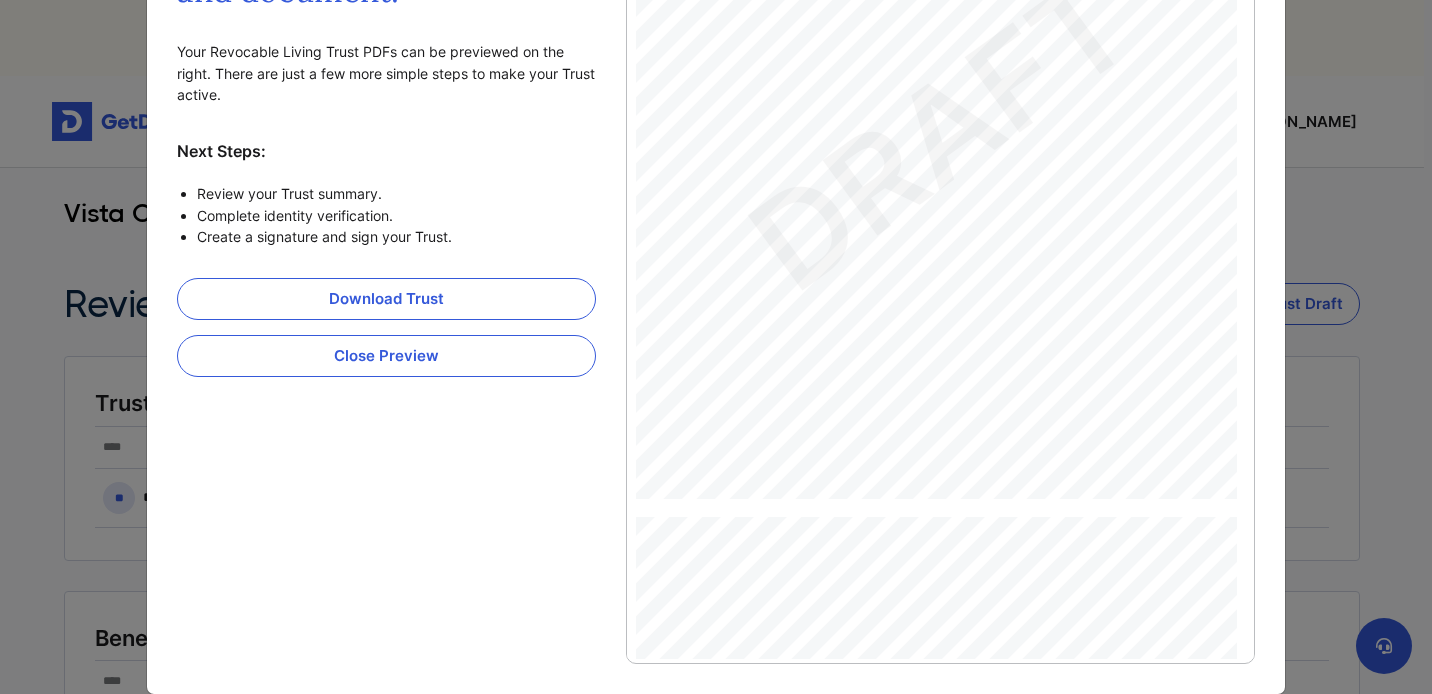scroll, scrollTop: 5419, scrollLeft: 0, axis: vertical 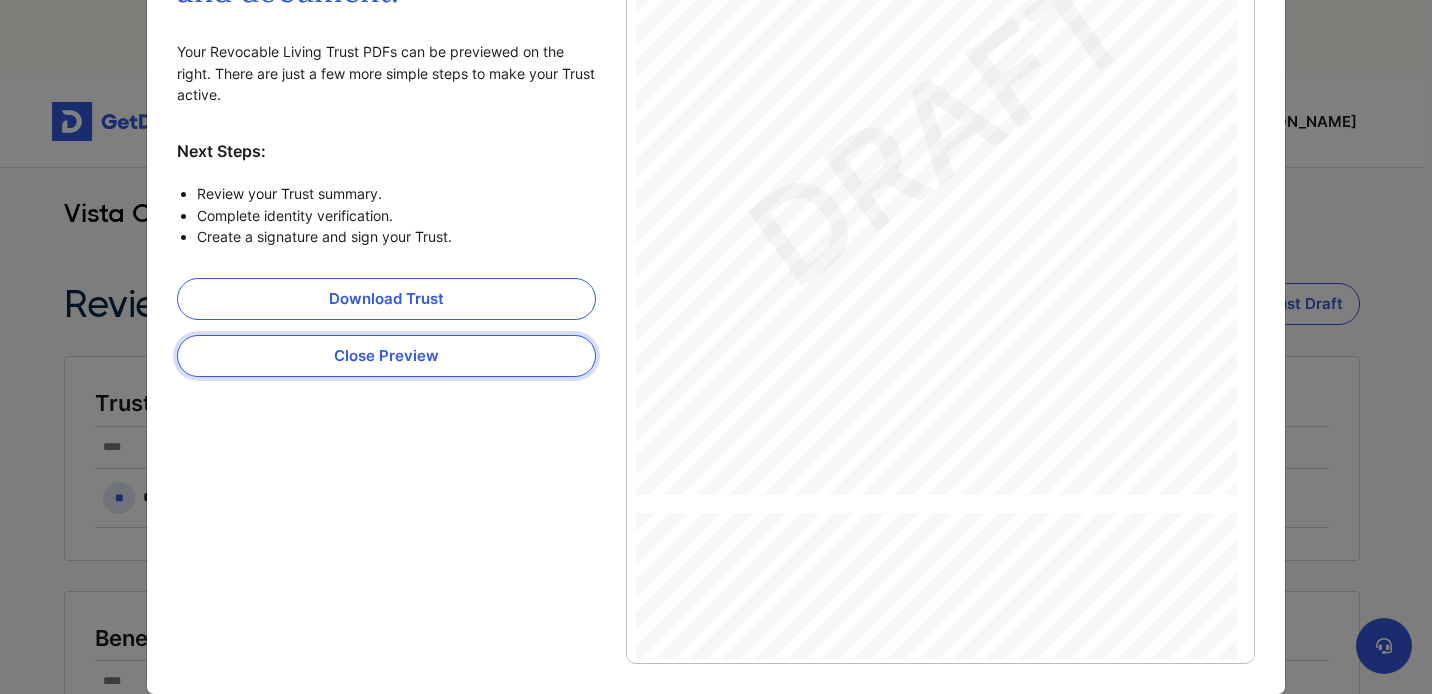 click on "Close Preview" at bounding box center (386, 356) 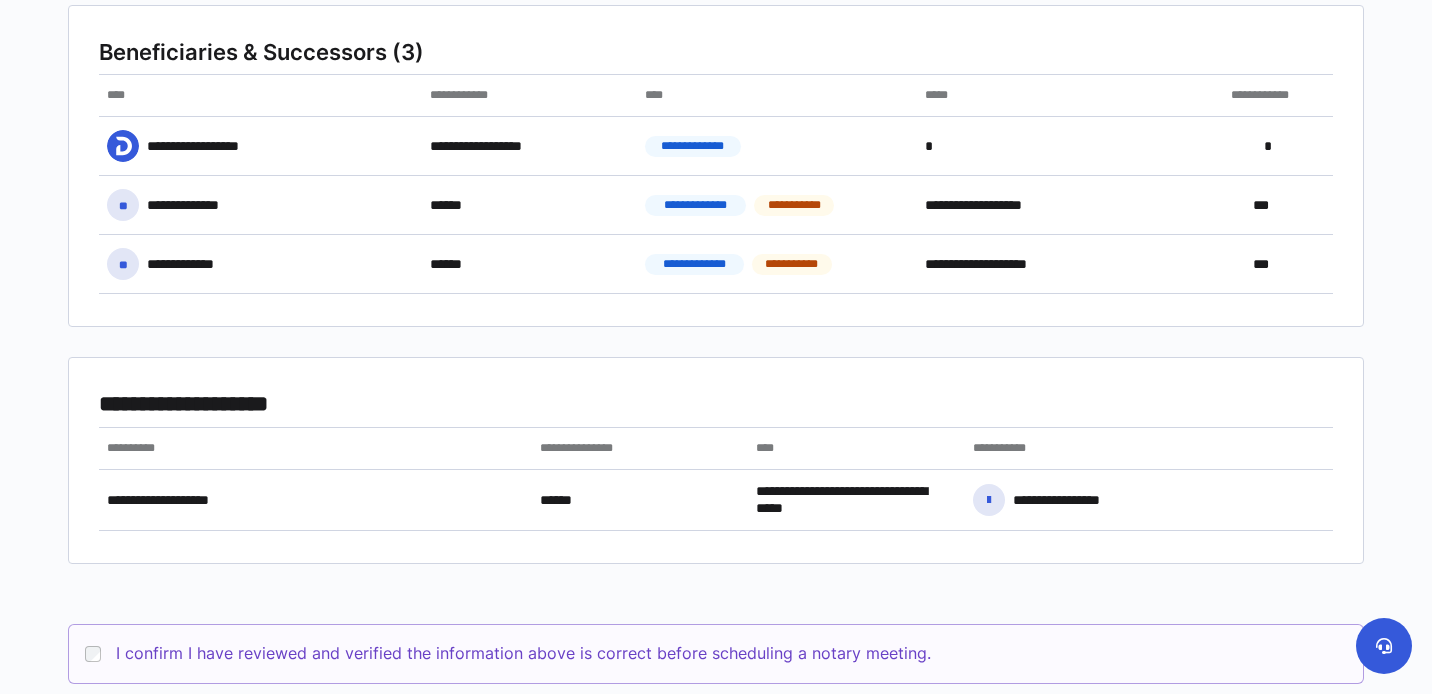 scroll, scrollTop: 588, scrollLeft: 0, axis: vertical 